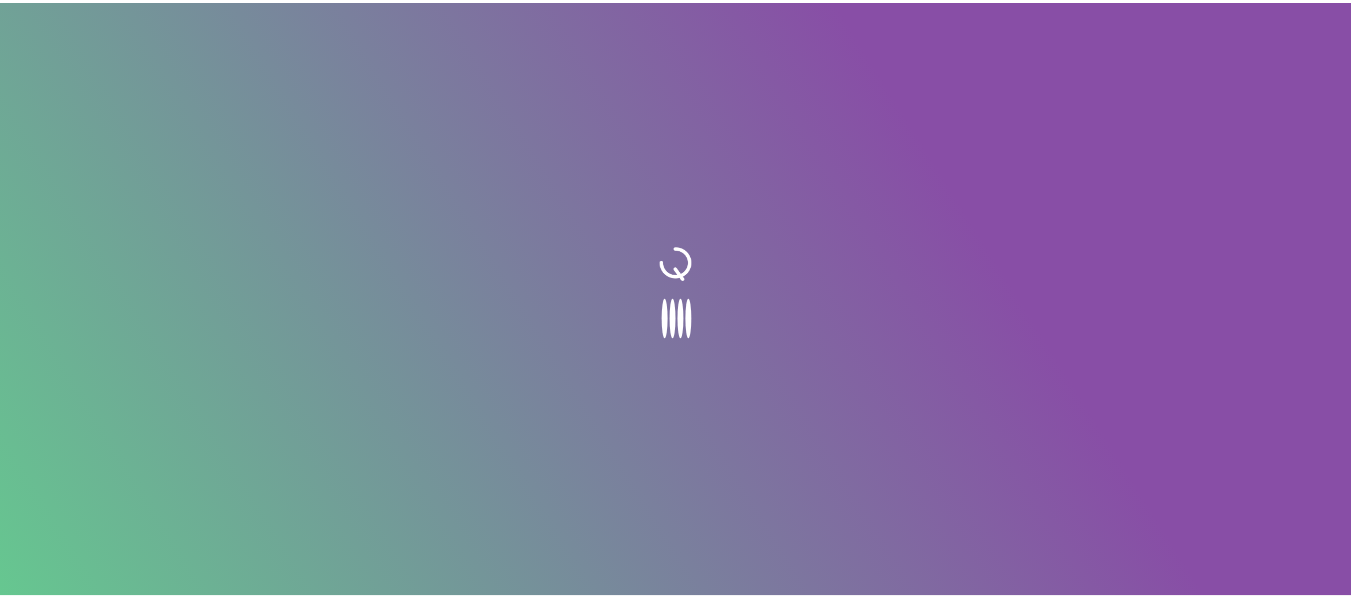 scroll, scrollTop: 0, scrollLeft: 0, axis: both 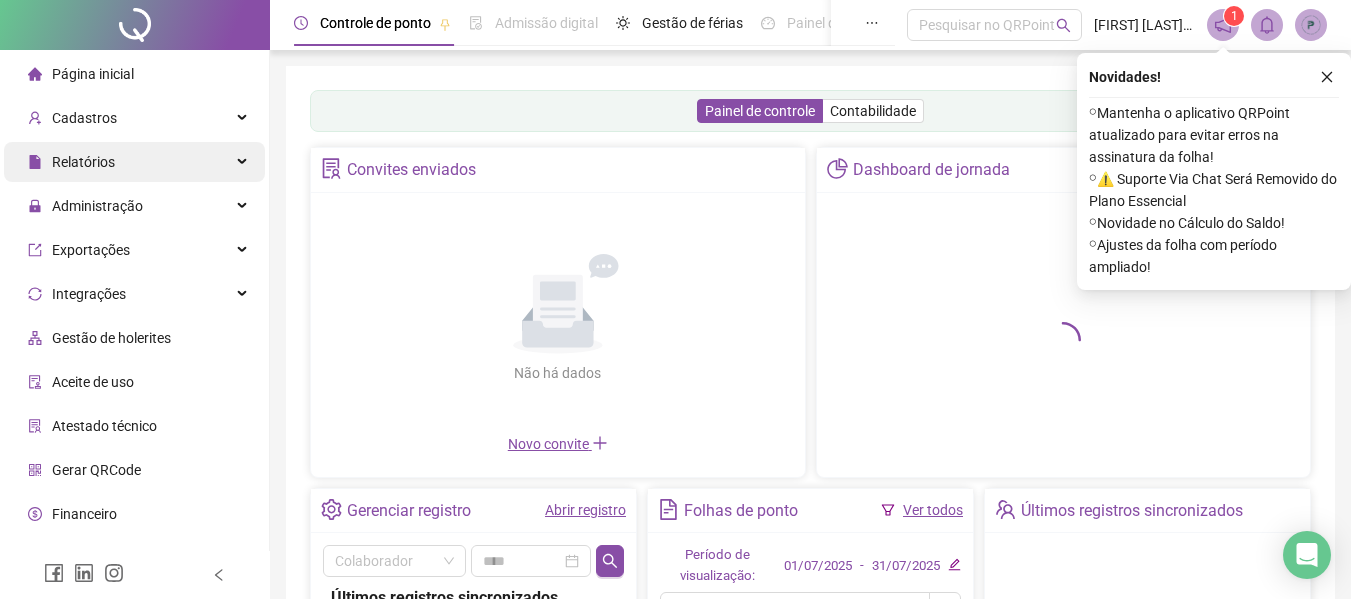 click on "Relatórios" at bounding box center (134, 162) 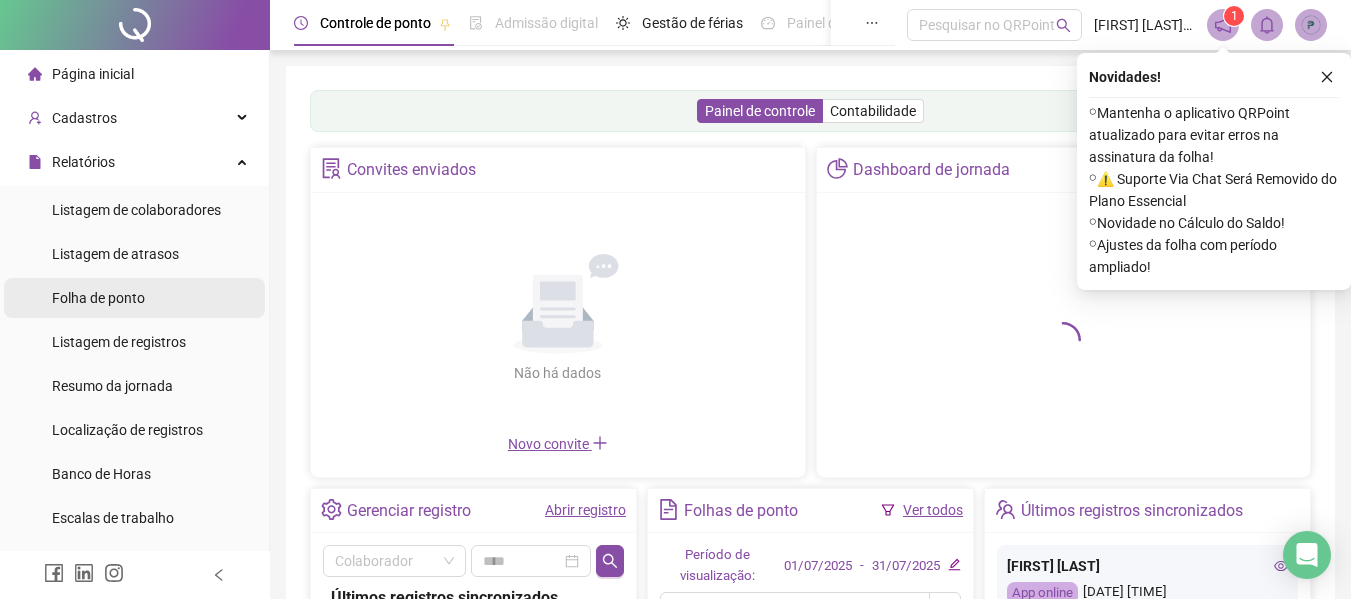 click on "Folha de ponto" at bounding box center [98, 298] 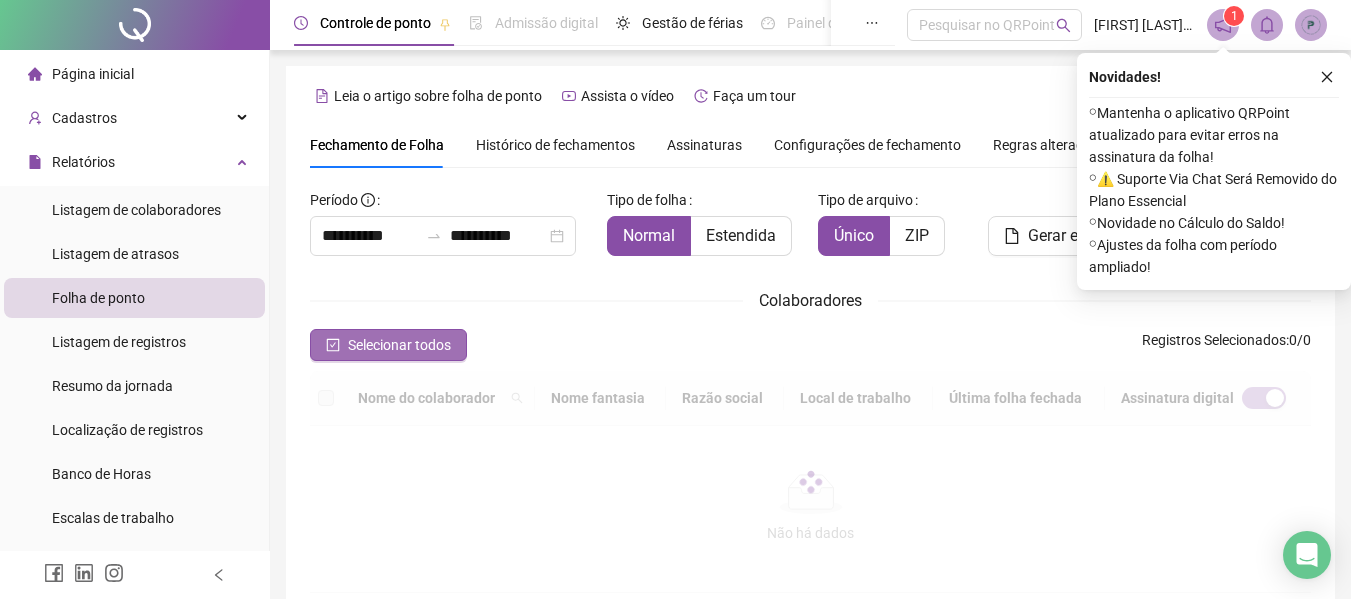 scroll, scrollTop: 110, scrollLeft: 0, axis: vertical 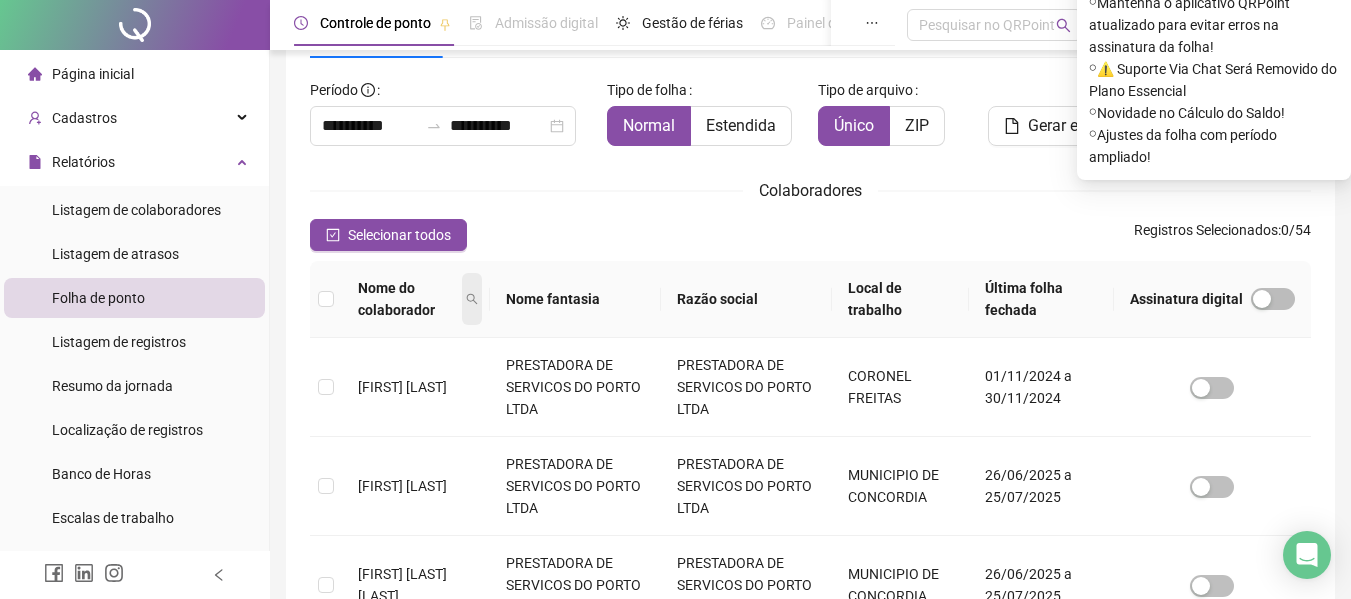 click 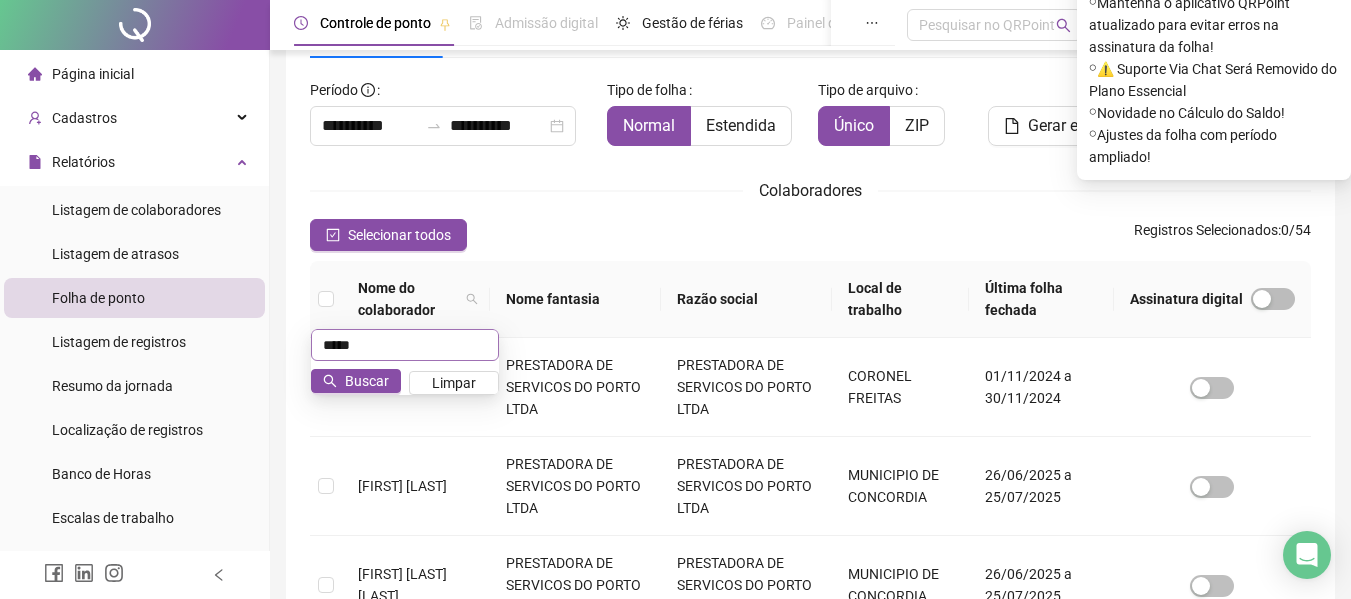 type on "*****" 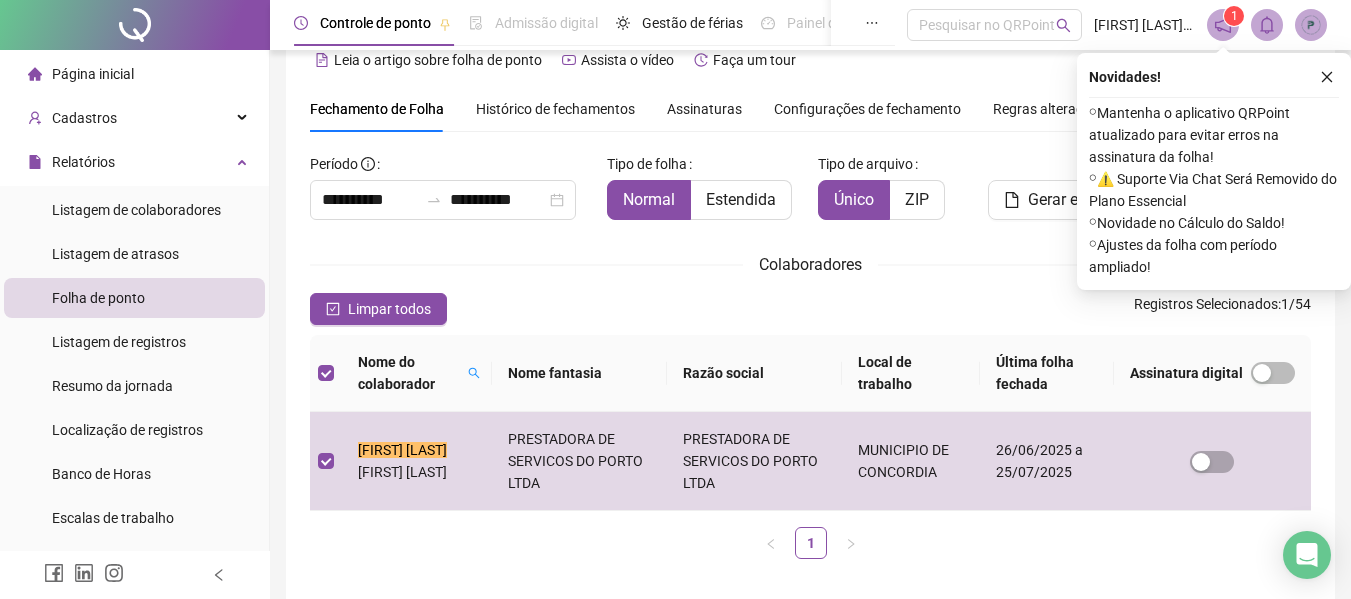 scroll, scrollTop: 0, scrollLeft: 0, axis: both 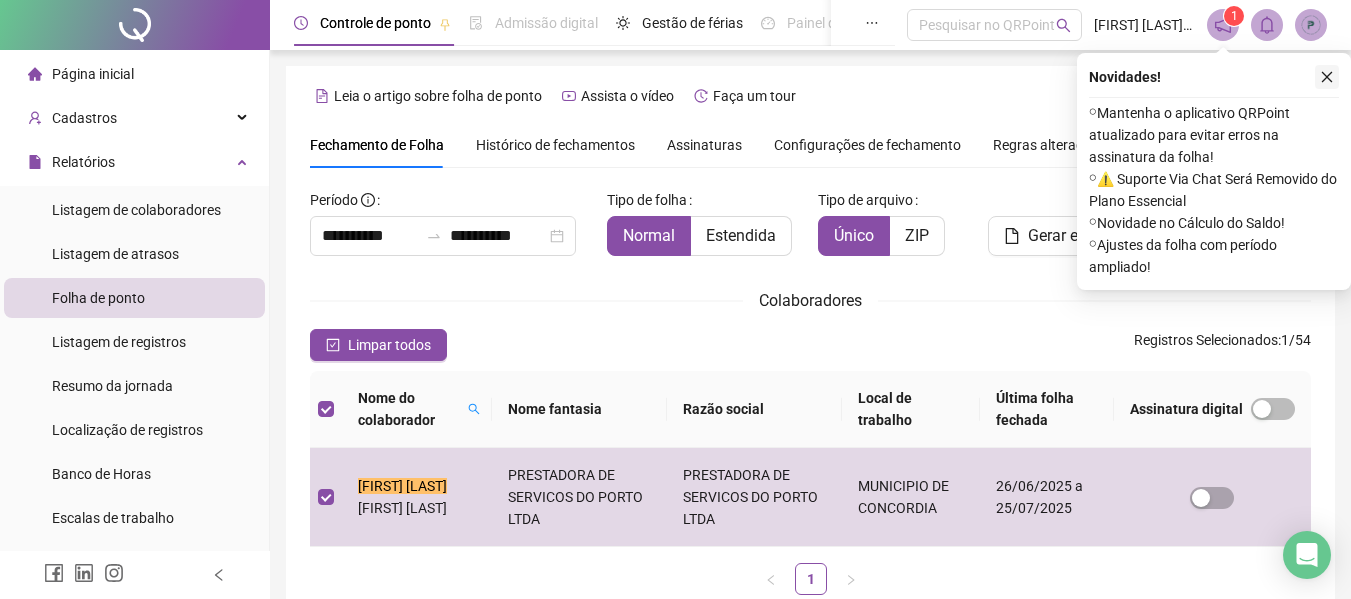 click 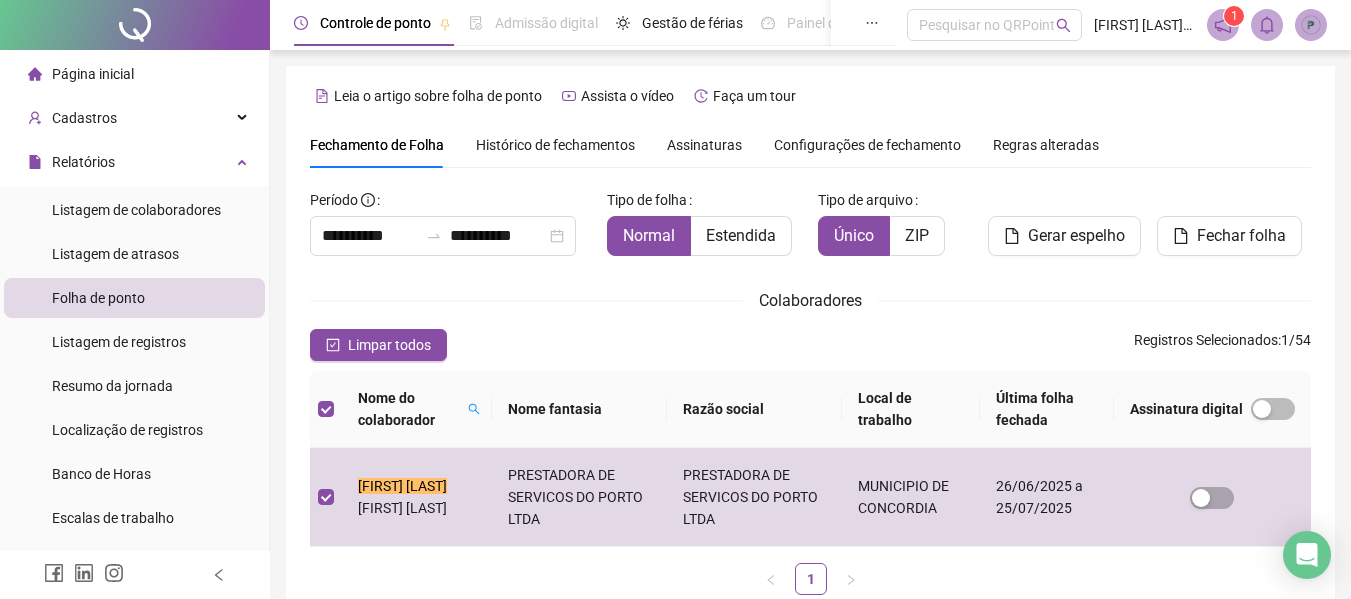 scroll, scrollTop: 110, scrollLeft: 0, axis: vertical 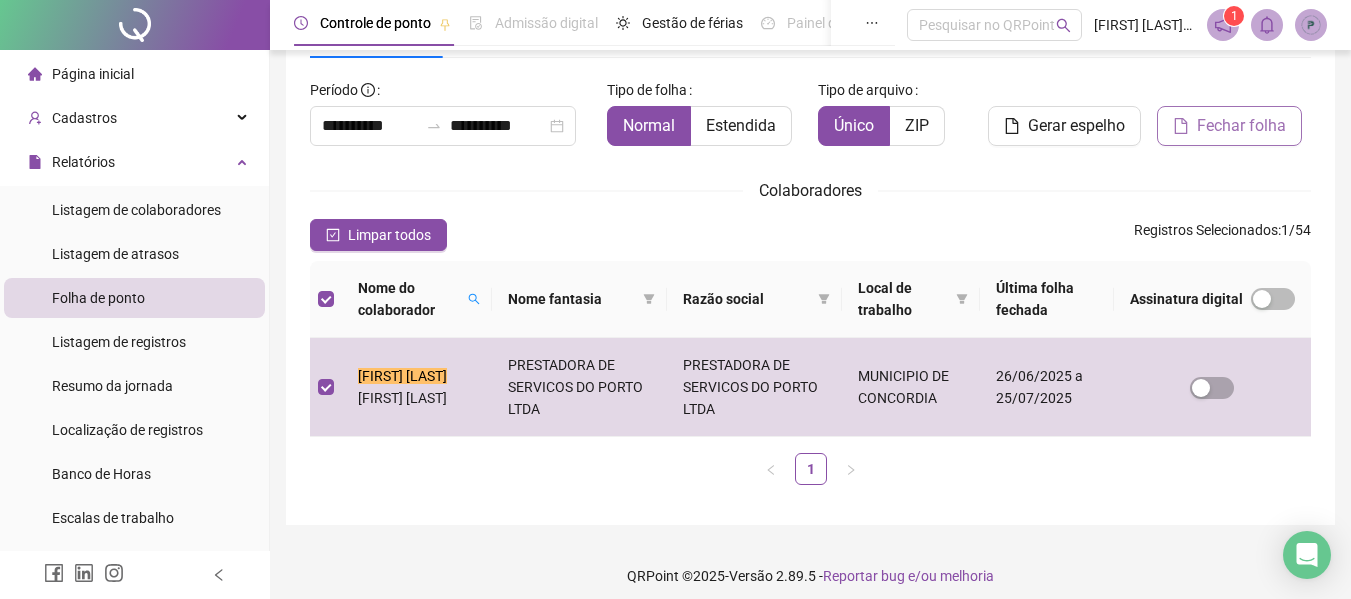 click on "Fechar folha" at bounding box center [1229, 126] 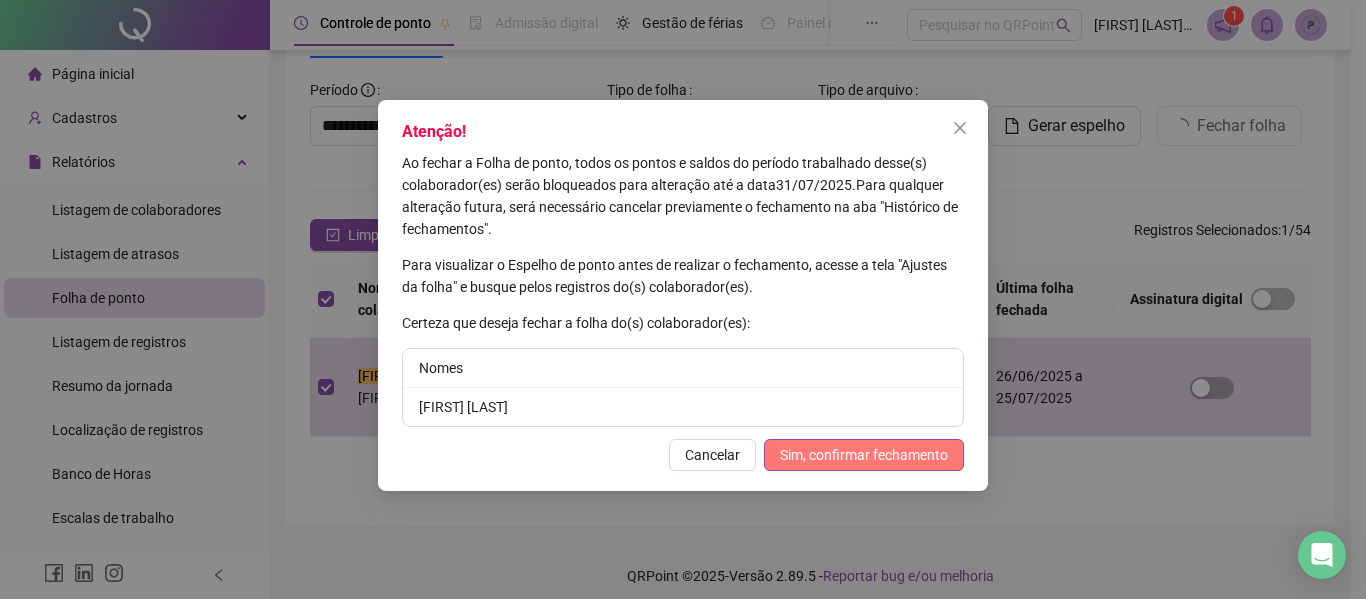 click on "Sim, confirmar fechamento" at bounding box center (864, 455) 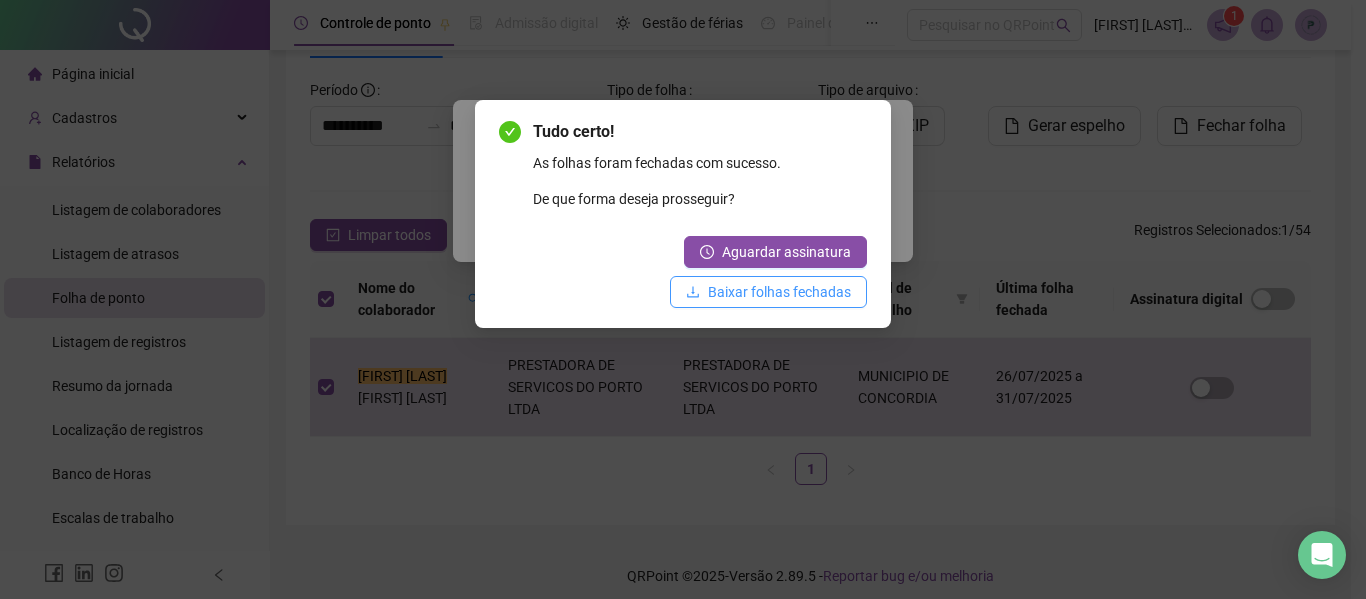 click on "Baixar folhas fechadas" at bounding box center (779, 292) 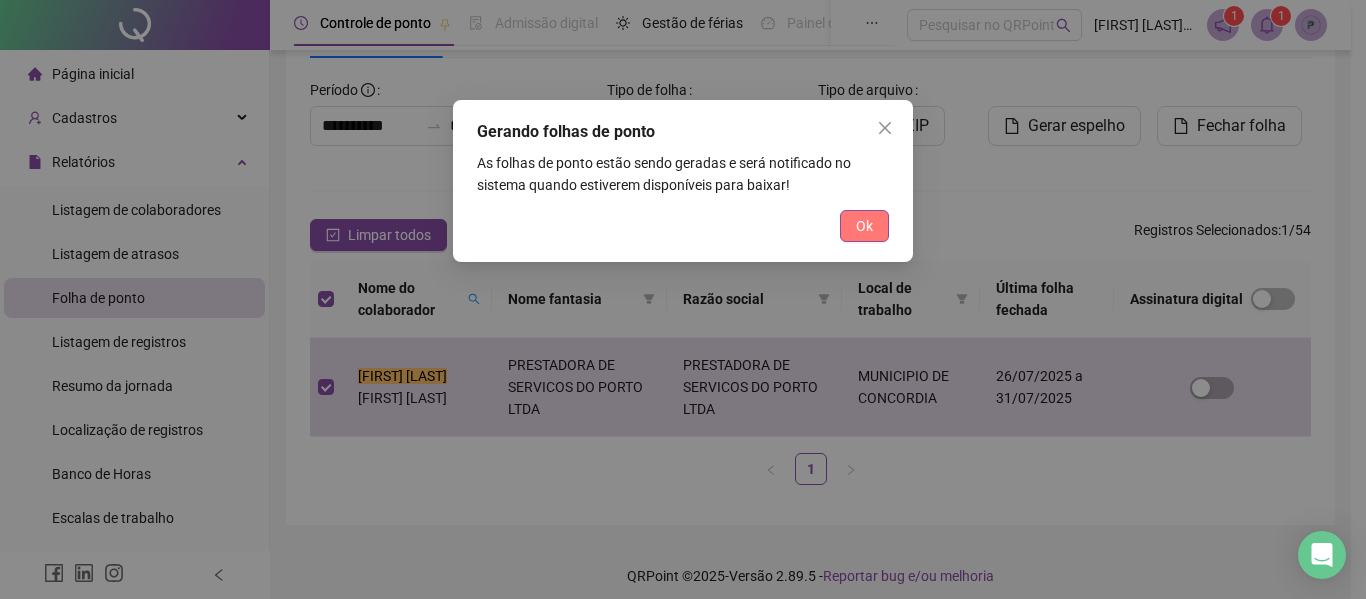 click on "Ok" at bounding box center (864, 226) 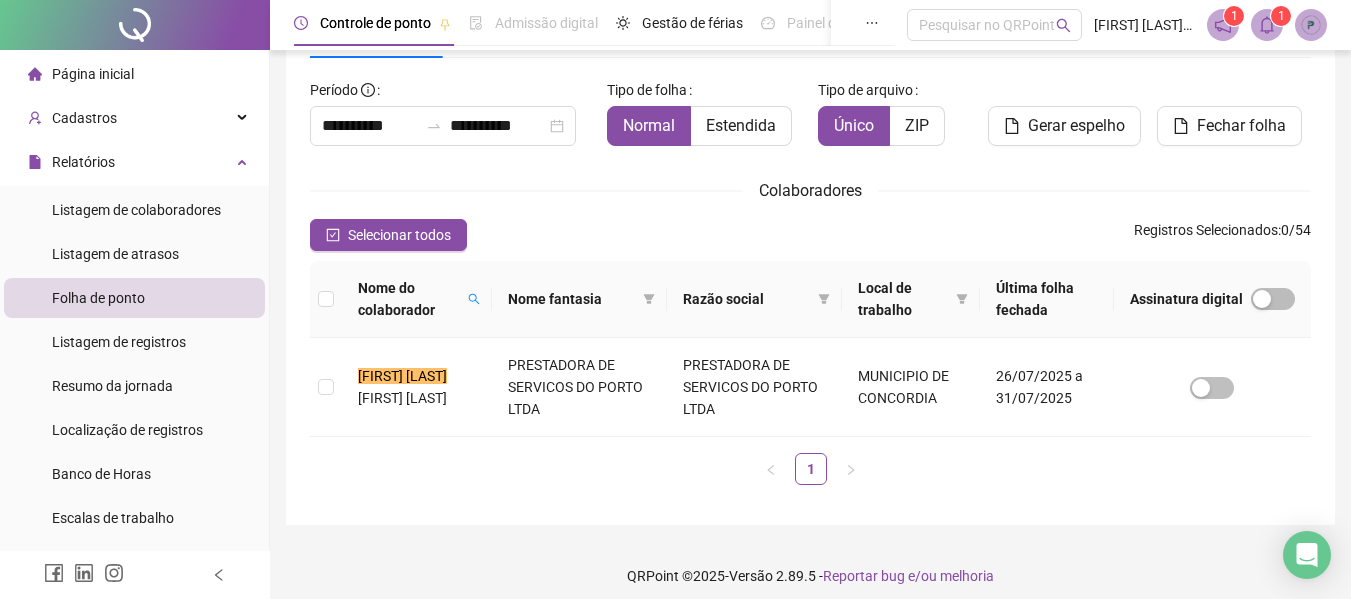 click at bounding box center [1267, 25] 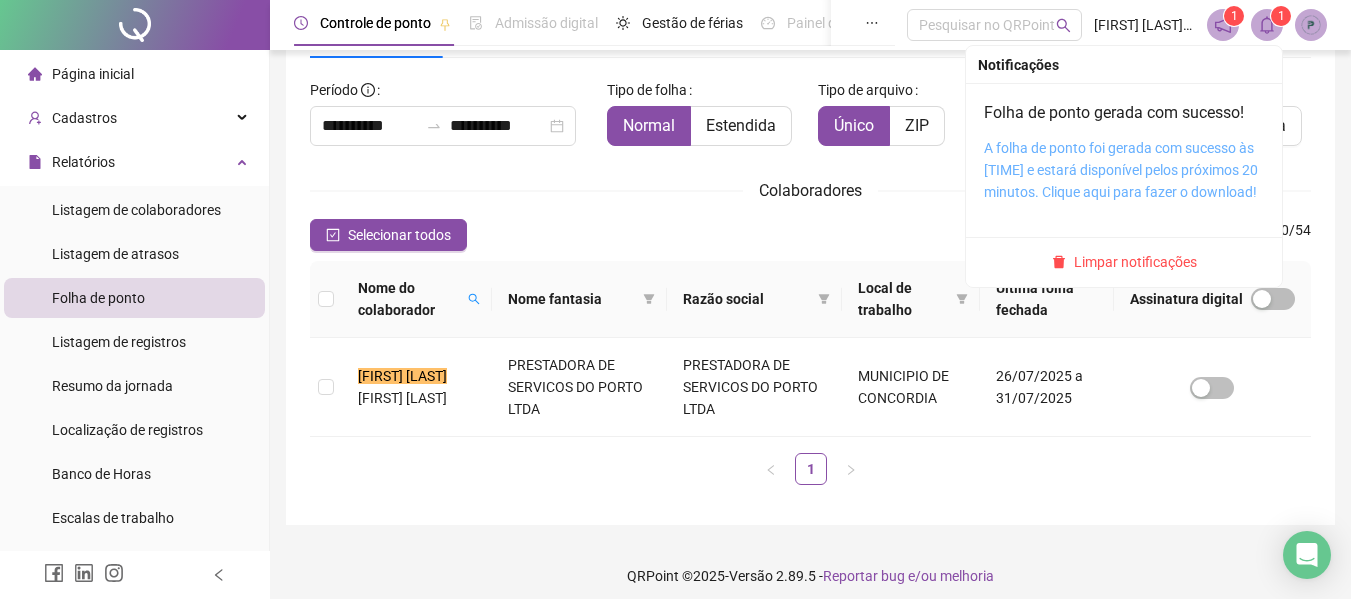 click on "A folha de ponto foi gerada com sucesso às 11:25:32 e estará disponível pelos próximos 20 minutos.
Clique aqui para fazer o download!" at bounding box center [1121, 170] 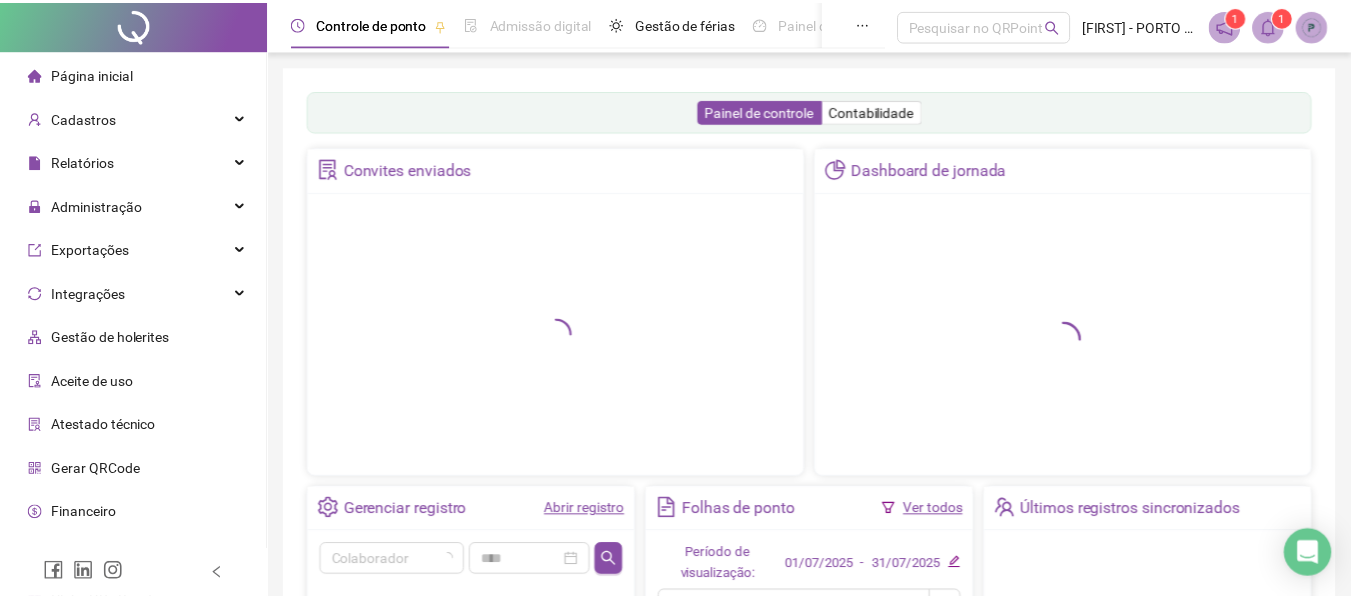 scroll, scrollTop: 0, scrollLeft: 0, axis: both 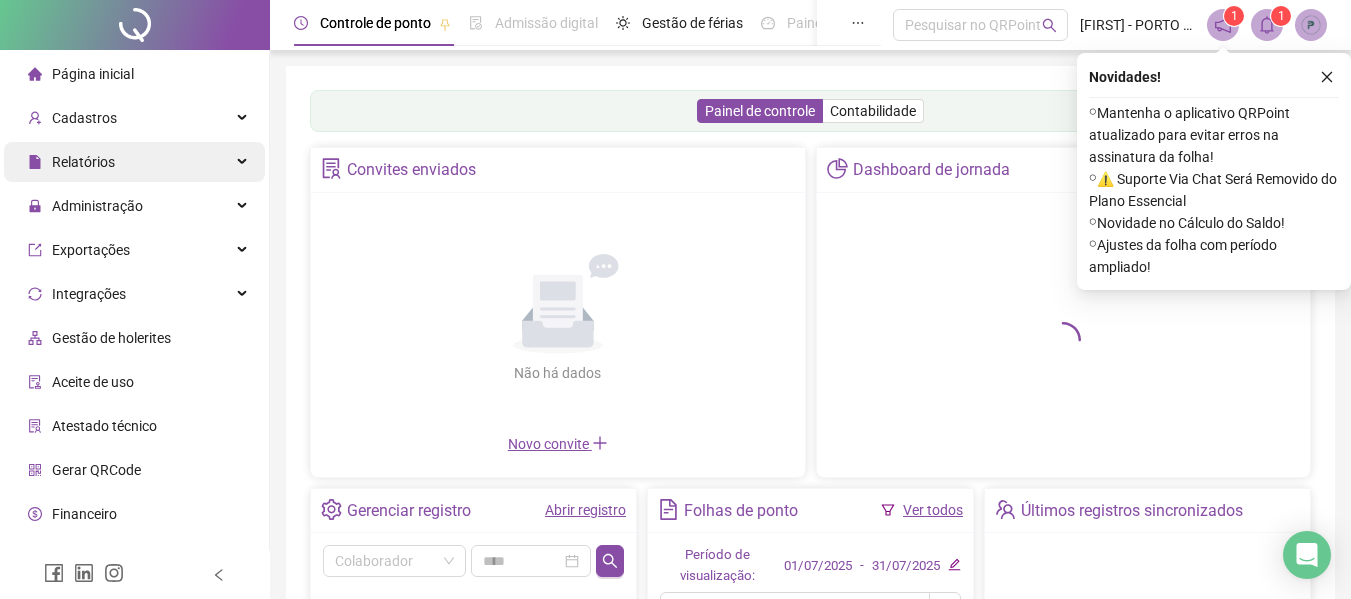 click on "Relatórios" at bounding box center (134, 162) 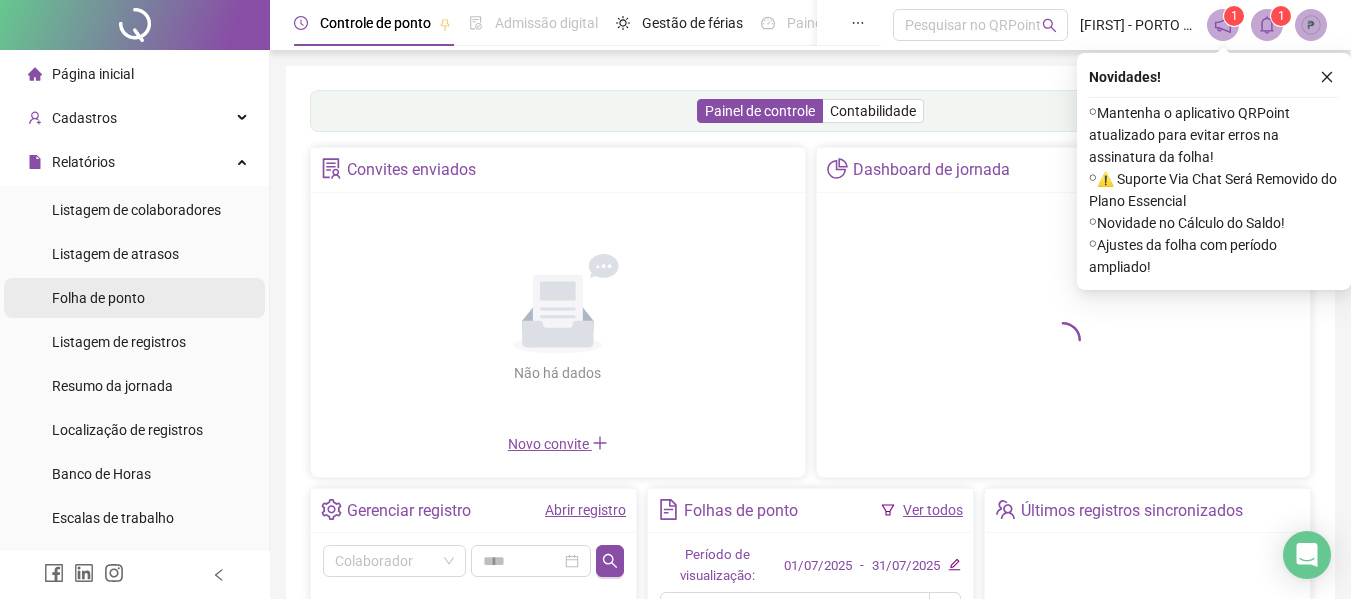 click on "Folha de ponto" at bounding box center (98, 298) 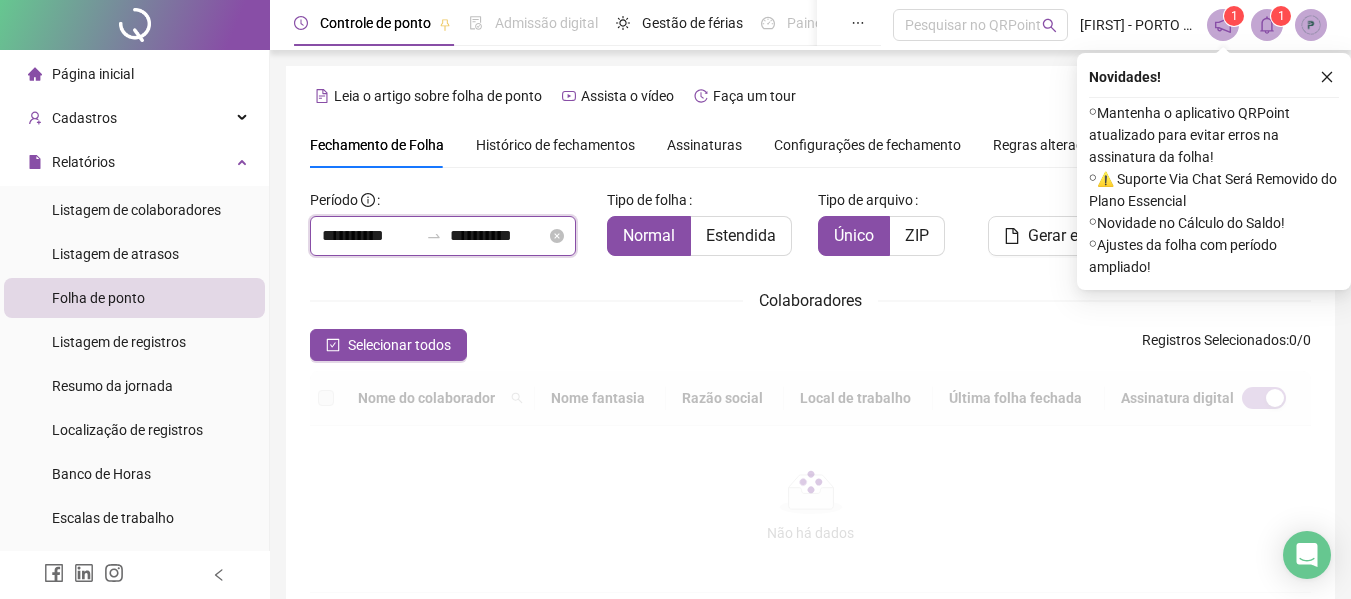 click on "**********" at bounding box center [370, 236] 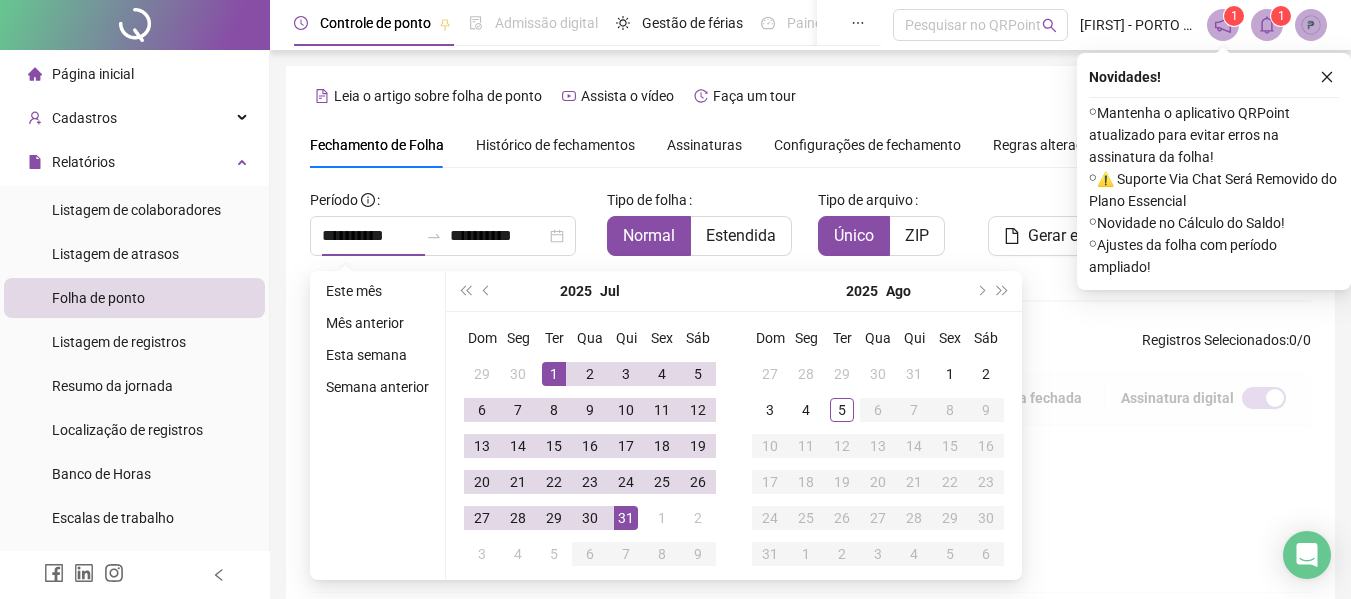 click on "**********" at bounding box center (450, 220) 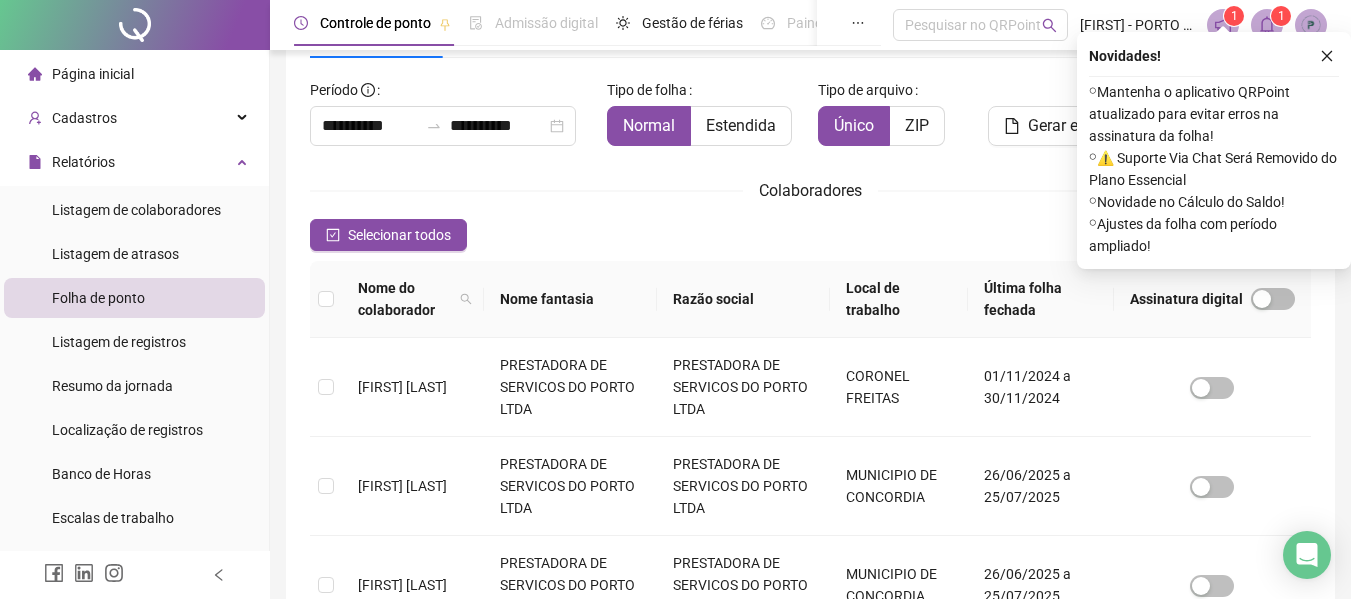 scroll, scrollTop: 0, scrollLeft: 0, axis: both 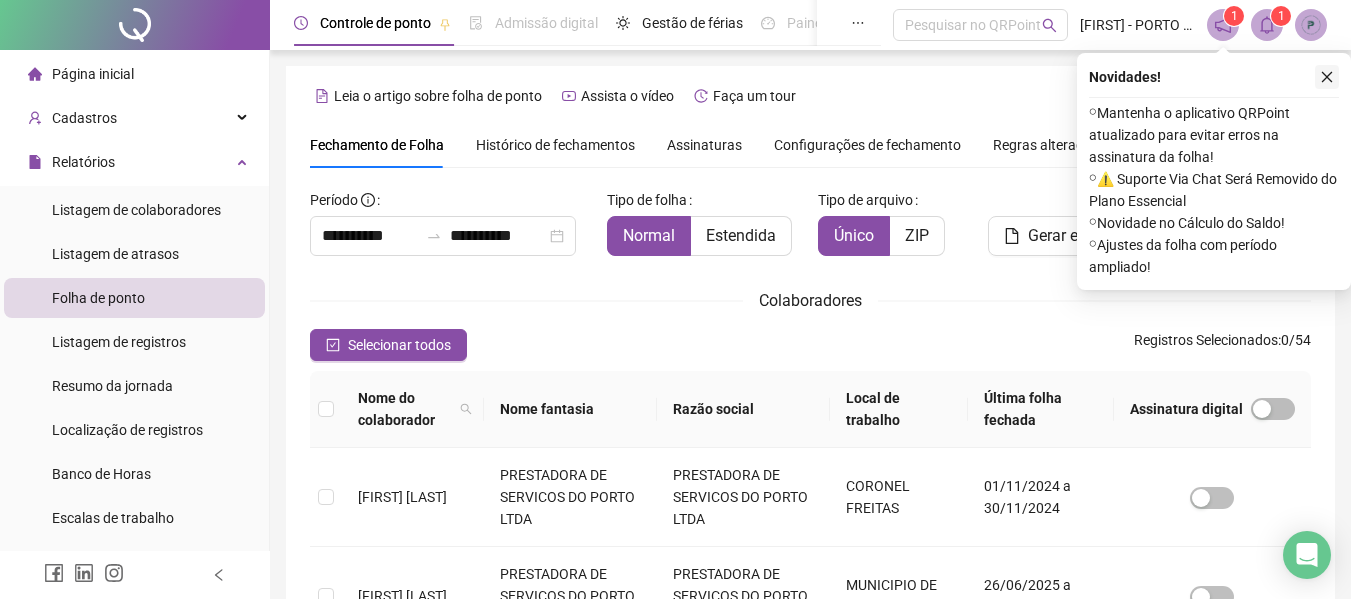 click 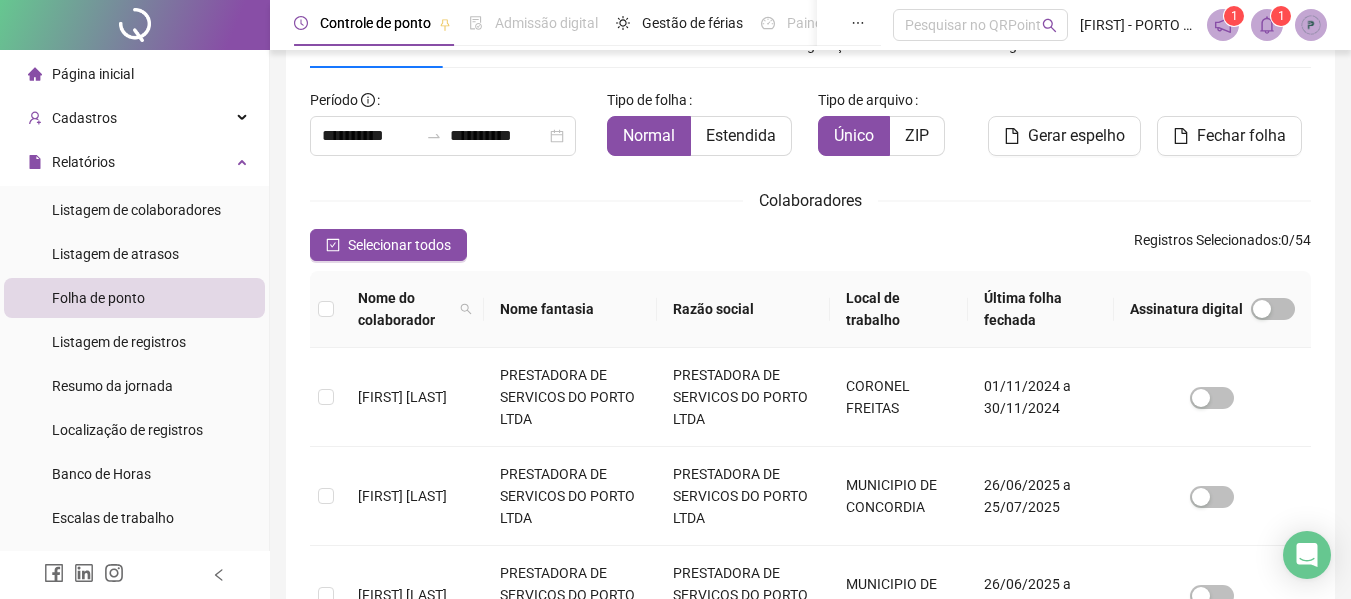 scroll, scrollTop: 110, scrollLeft: 0, axis: vertical 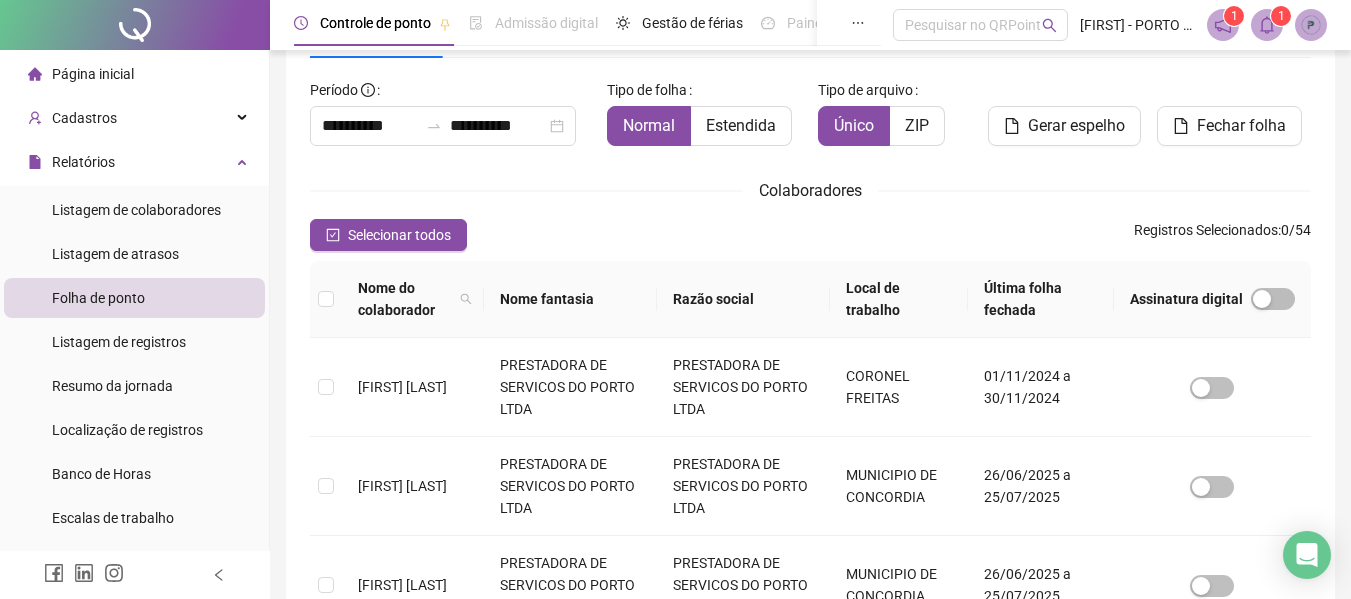 click on "Local de trabalho" at bounding box center (898, 299) 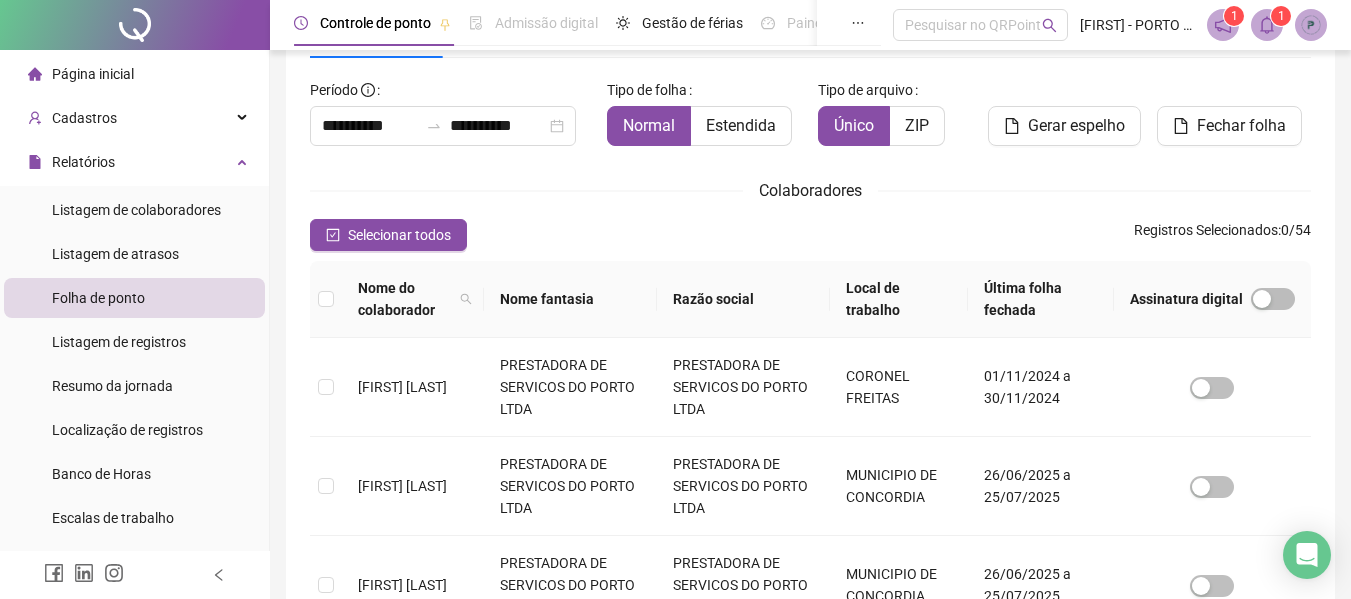 click on "Local de trabalho" at bounding box center (898, 299) 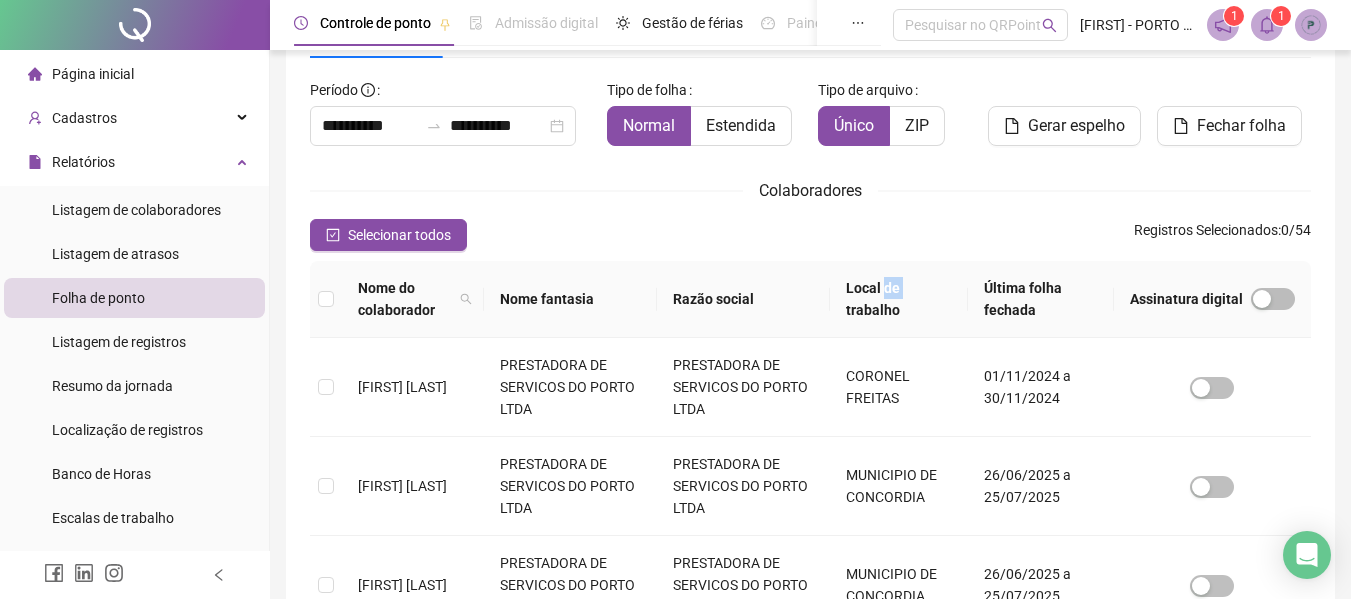 click on "Local de trabalho" at bounding box center (898, 299) 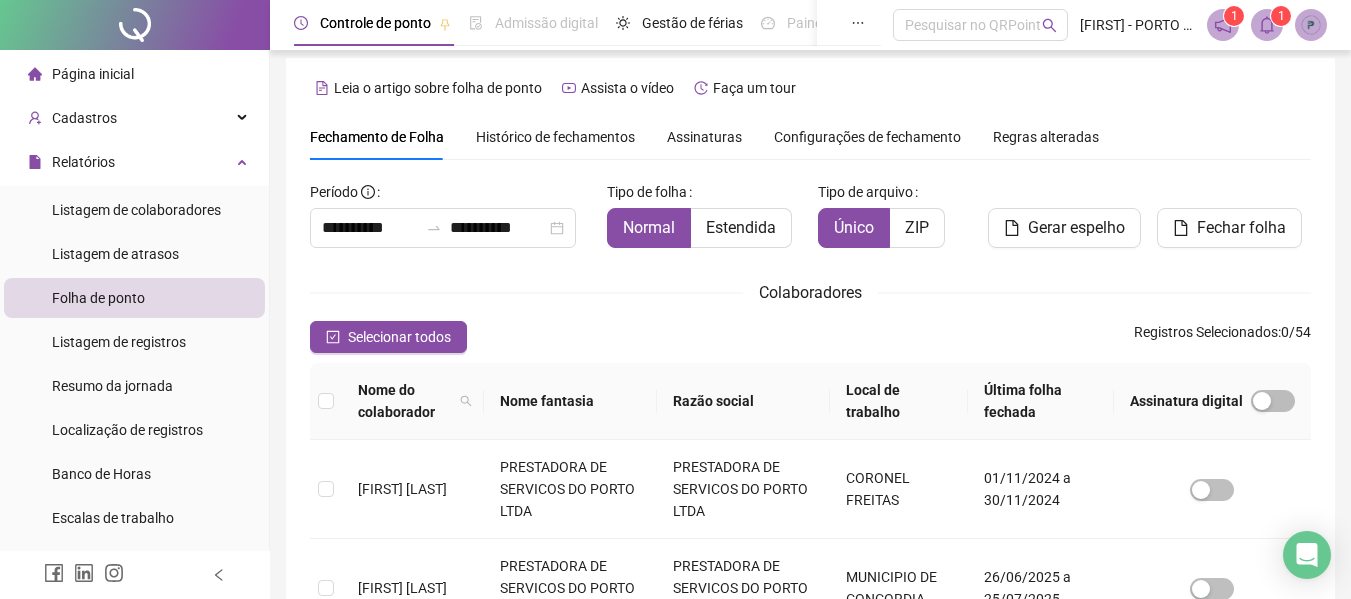 scroll, scrollTop: 0, scrollLeft: 0, axis: both 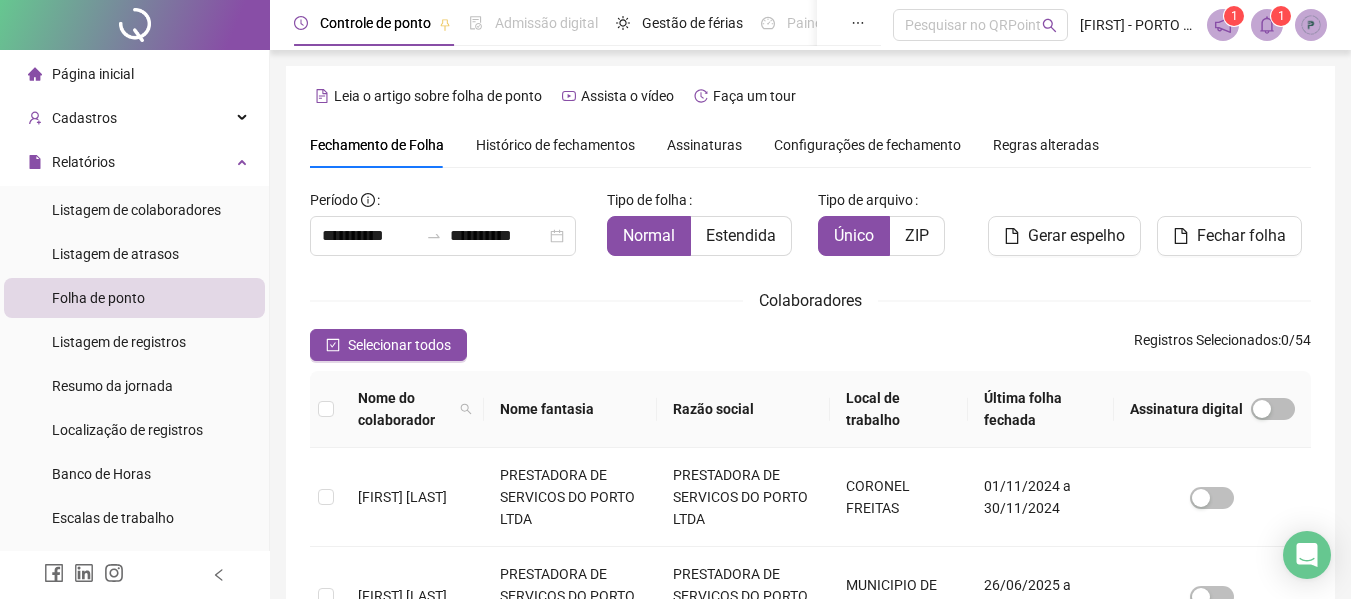 click on "Local de trabalho" at bounding box center (898, 409) 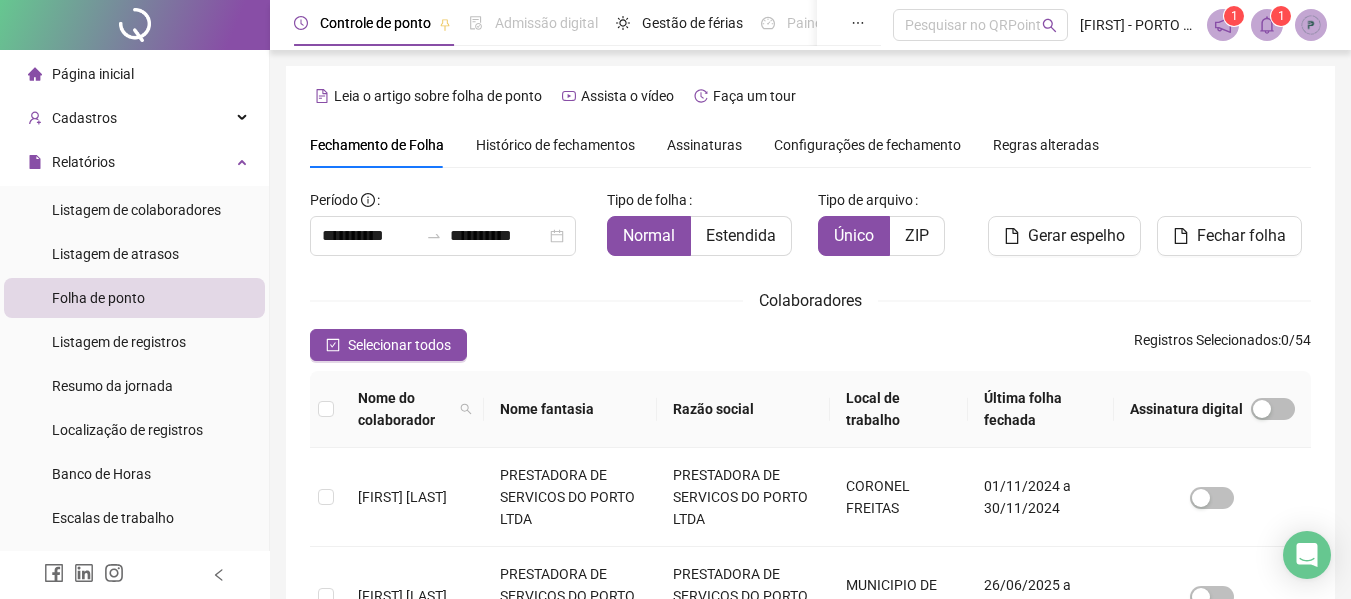 scroll, scrollTop: 100, scrollLeft: 0, axis: vertical 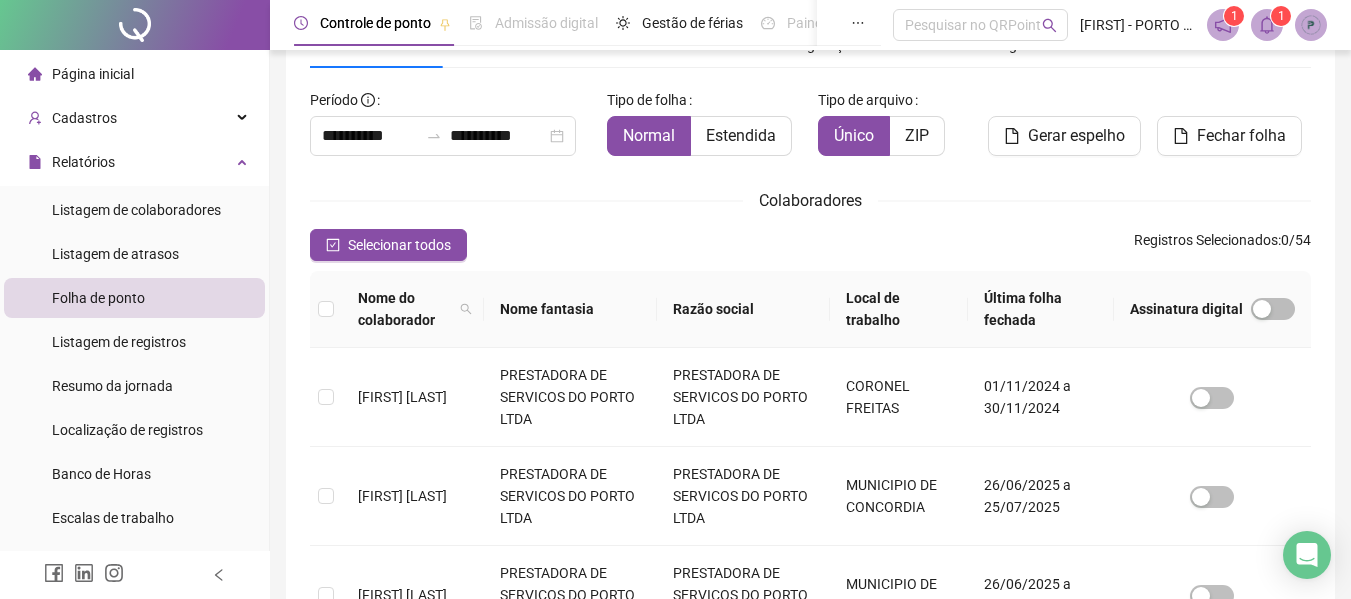 click on "Local de trabalho" at bounding box center [898, 309] 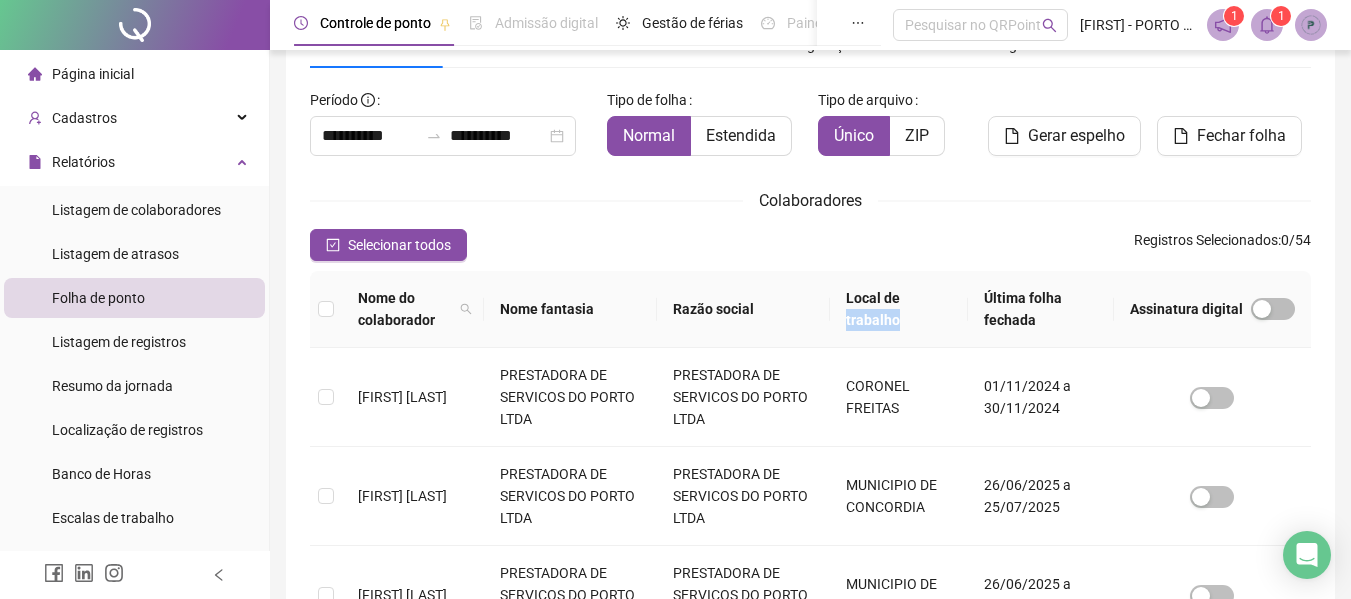 click on "Local de trabalho" at bounding box center (898, 309) 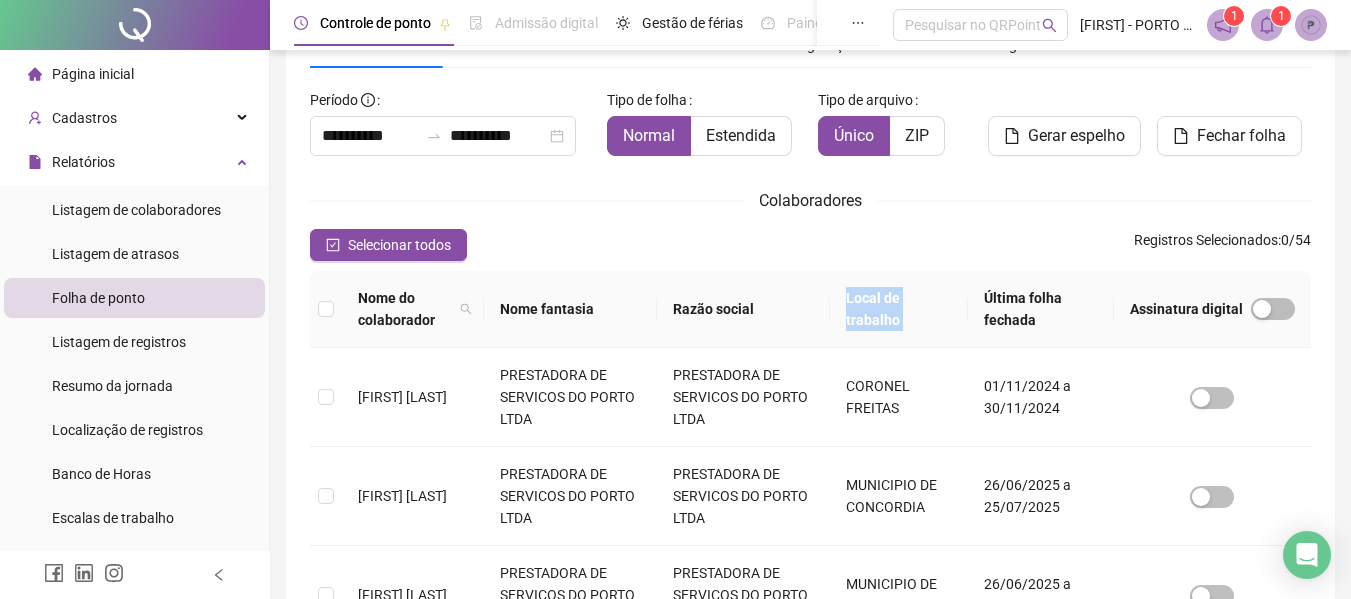 click on "Local de trabalho" at bounding box center (898, 309) 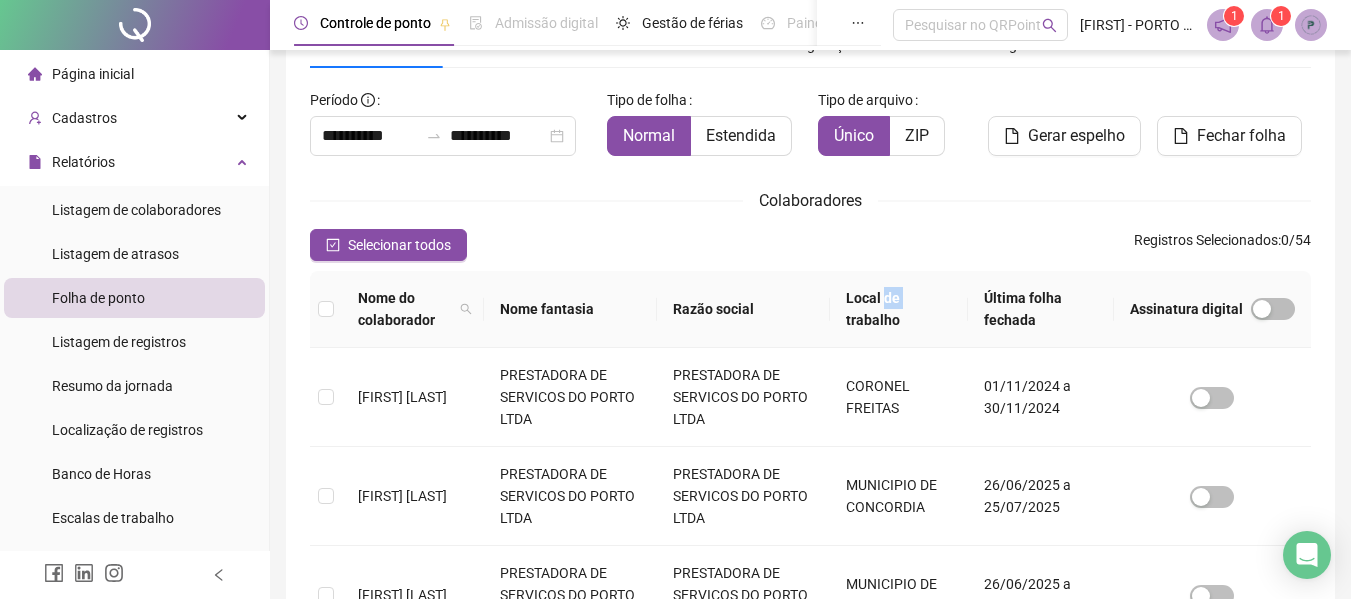 click on "Local de trabalho" at bounding box center [898, 309] 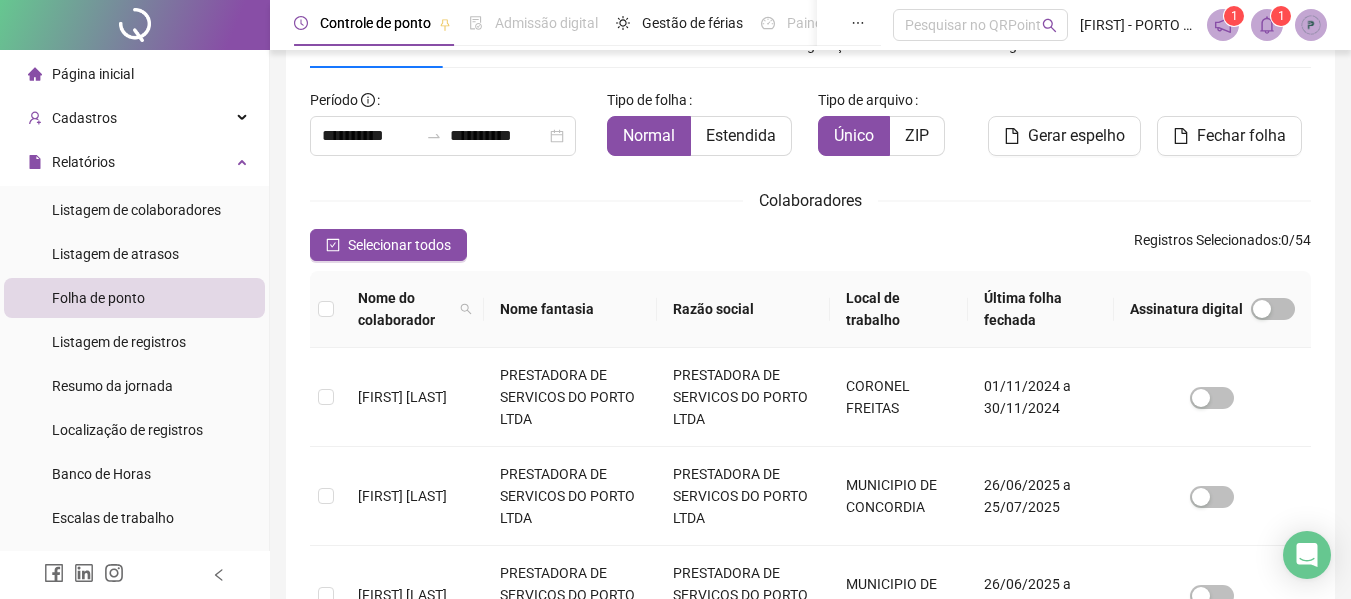 click on "Local de trabalho" at bounding box center (898, 309) 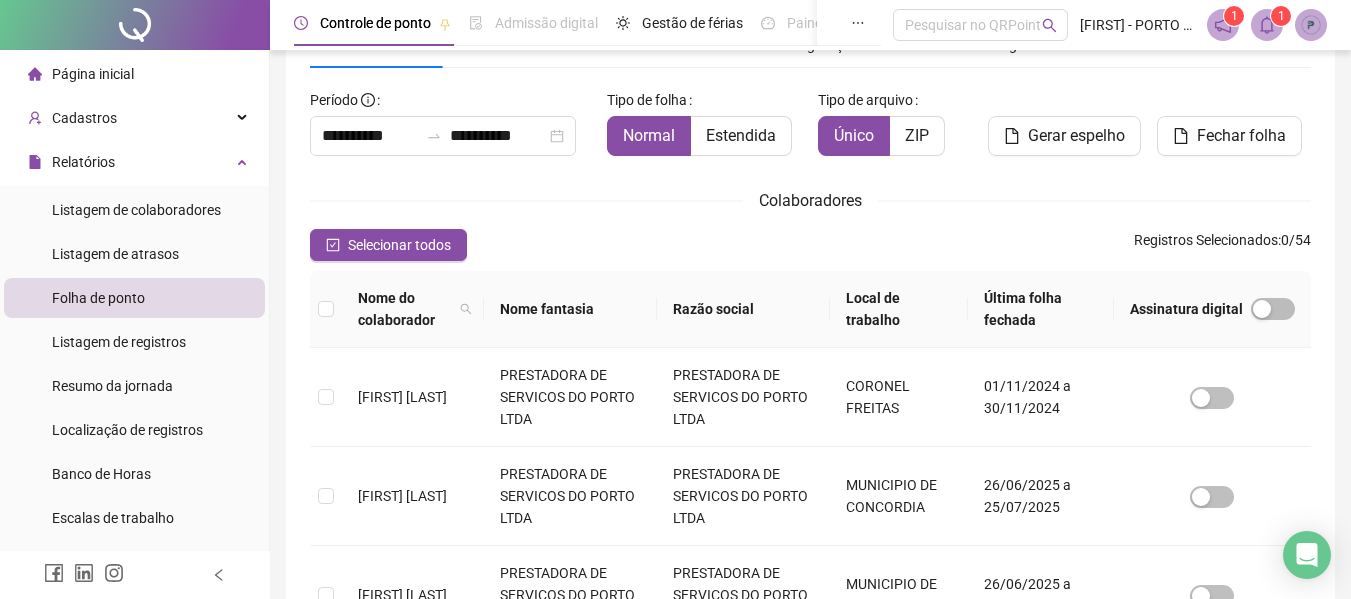 scroll, scrollTop: 110, scrollLeft: 0, axis: vertical 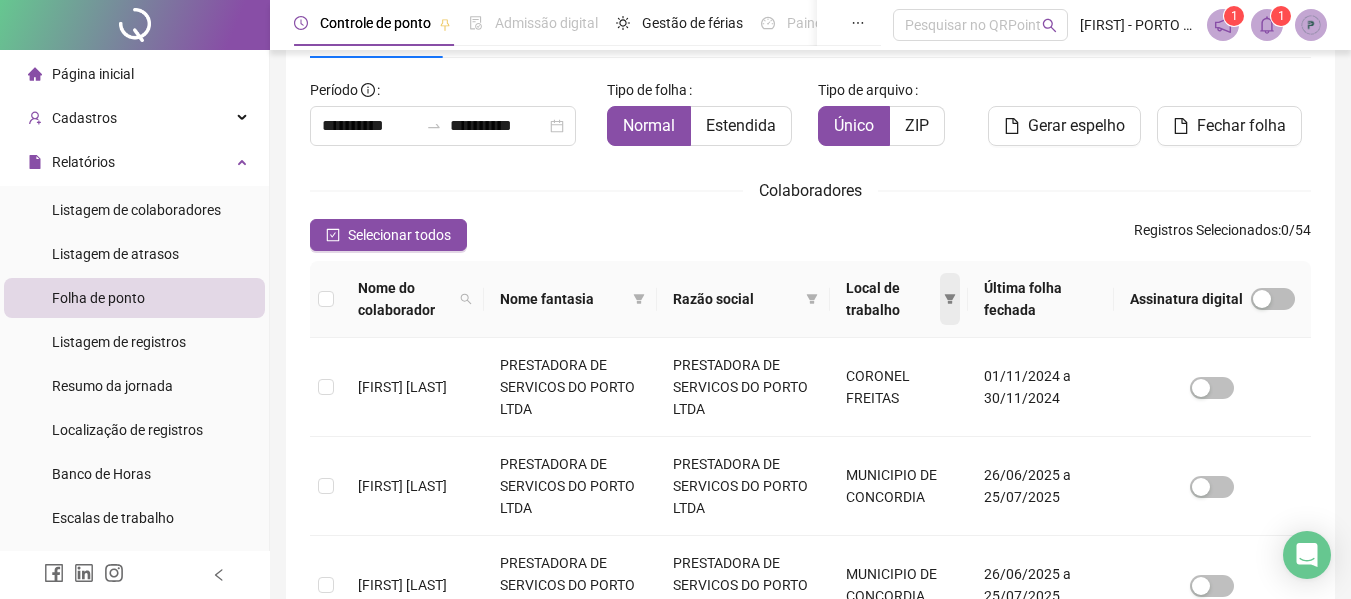 click 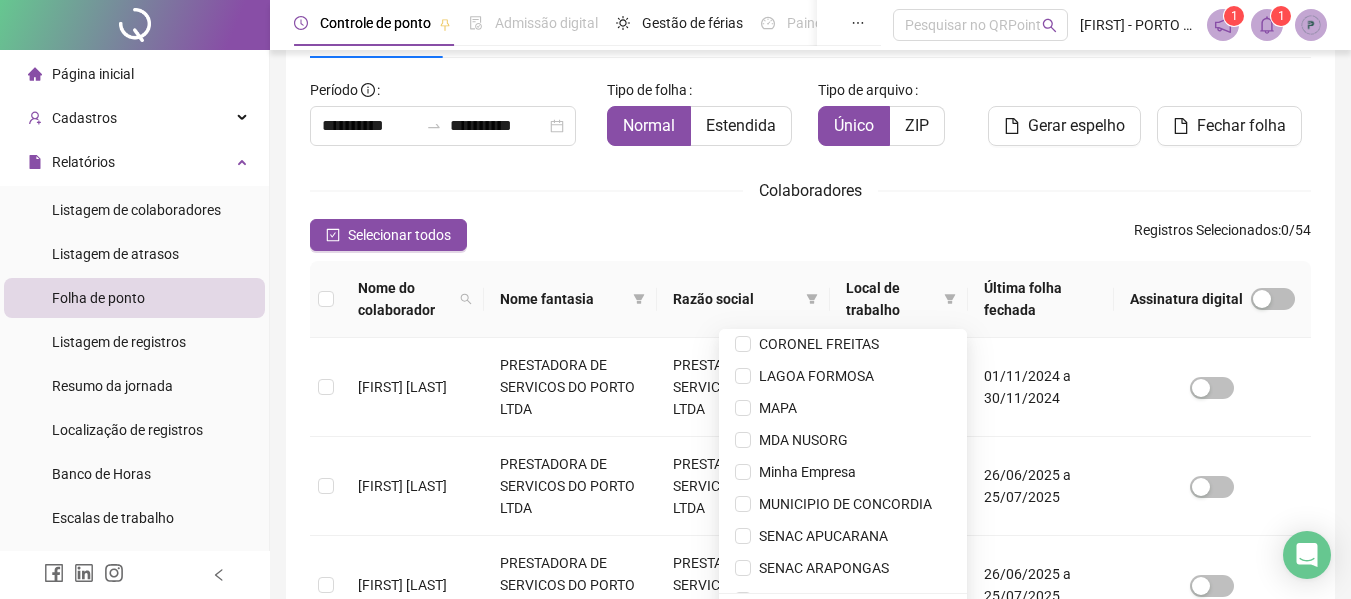 scroll, scrollTop: 200, scrollLeft: 0, axis: vertical 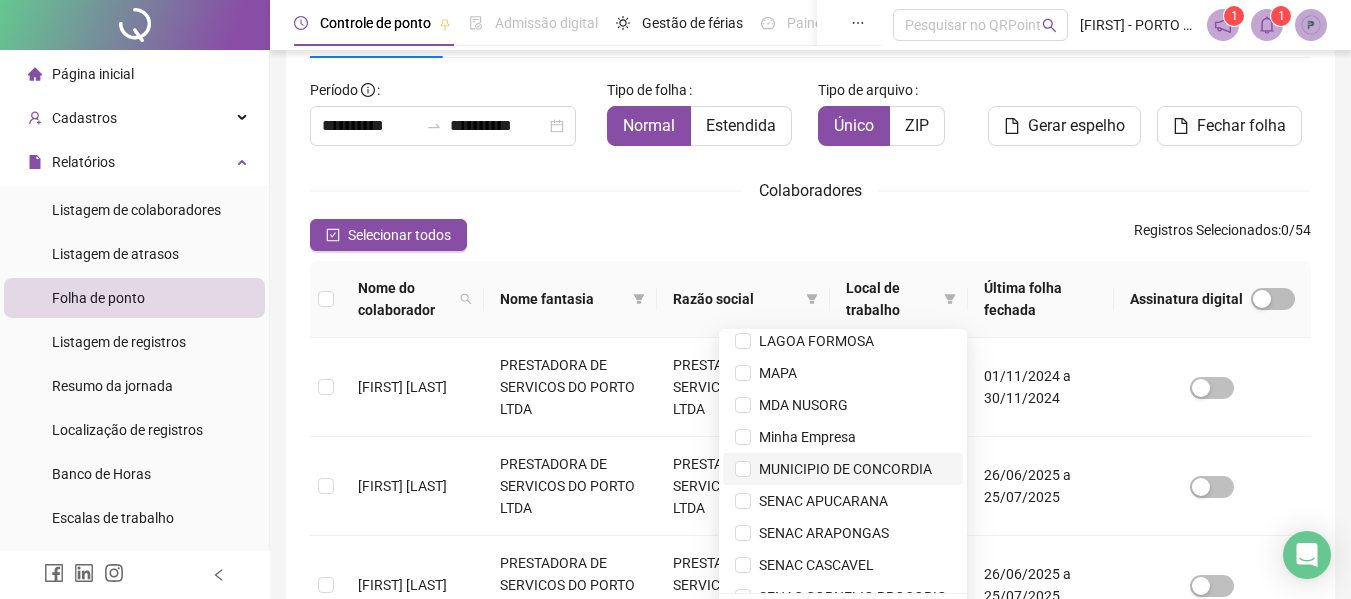 click on "MUNICIPIO DE CONCORDIA" at bounding box center (841, 469) 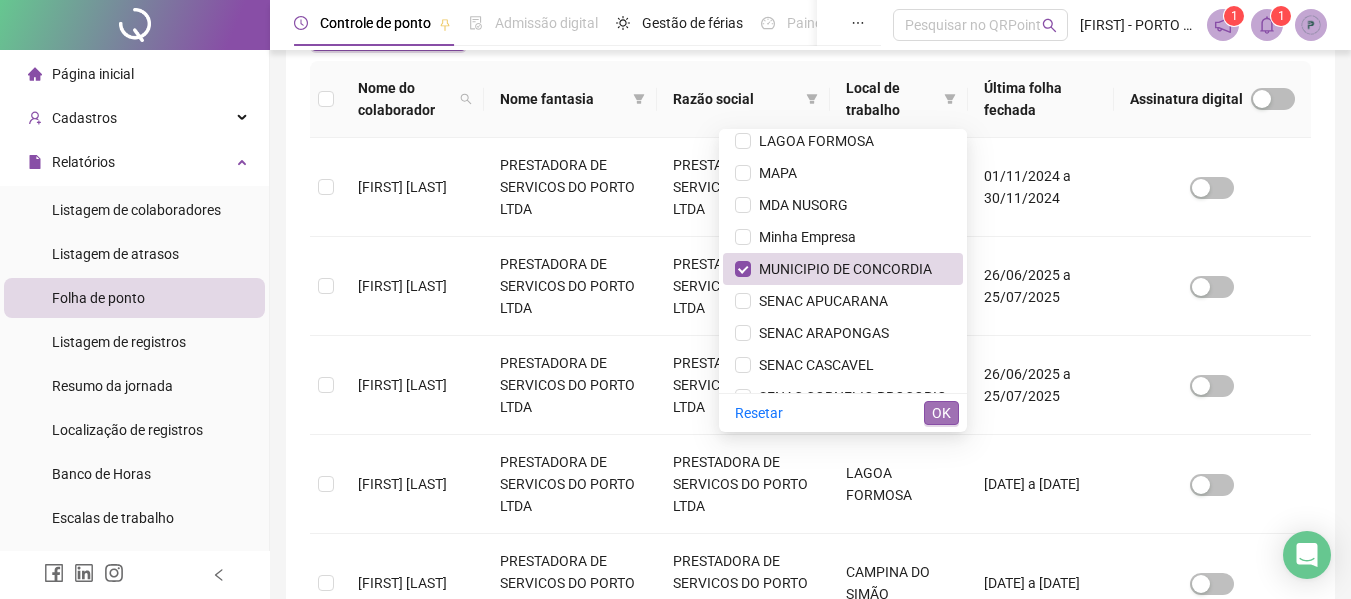 click on "OK" at bounding box center [941, 413] 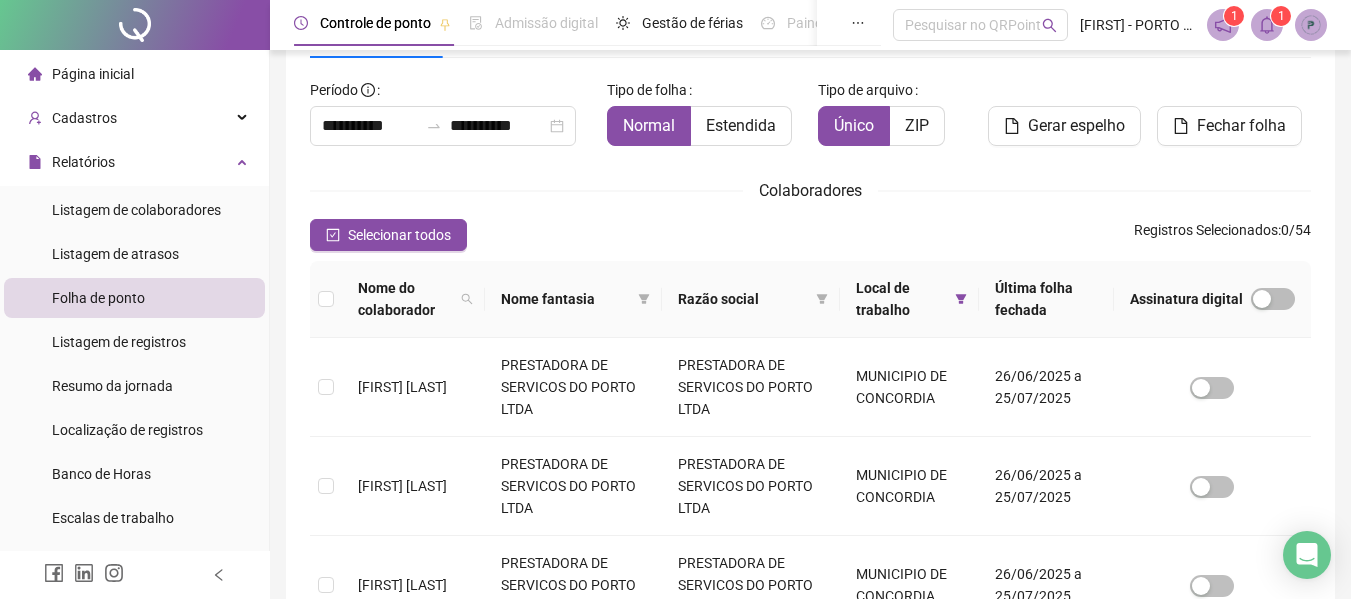 scroll, scrollTop: 0, scrollLeft: 0, axis: both 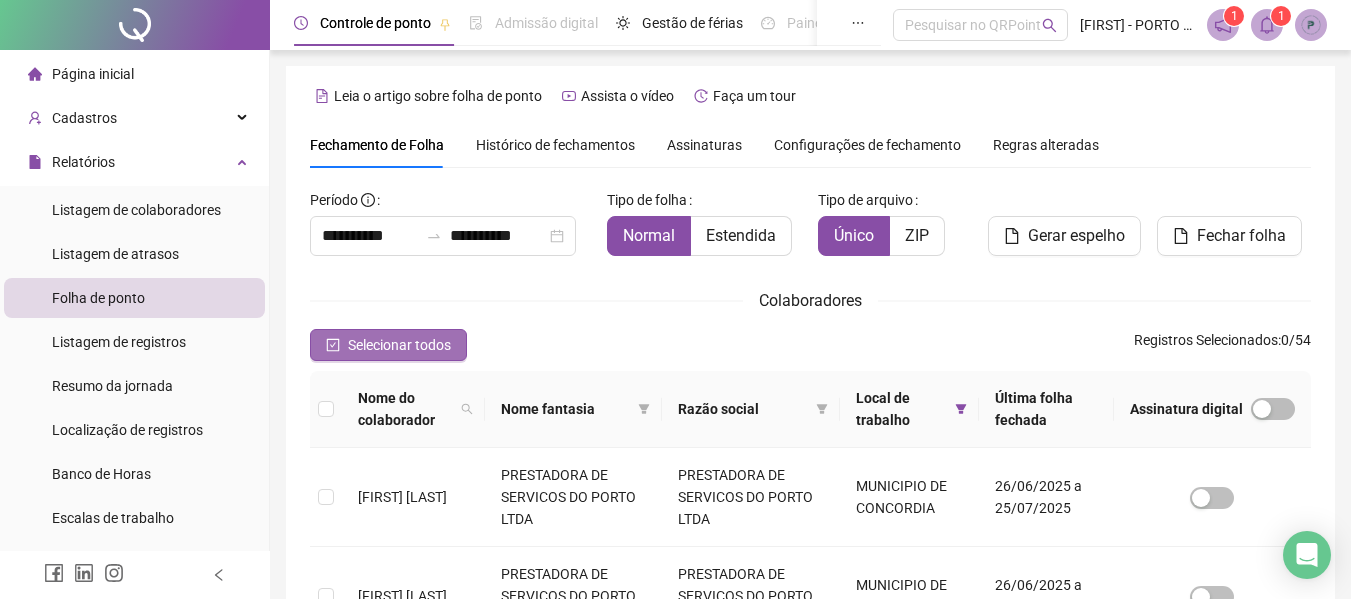 click on "Selecionar todos" at bounding box center (399, 345) 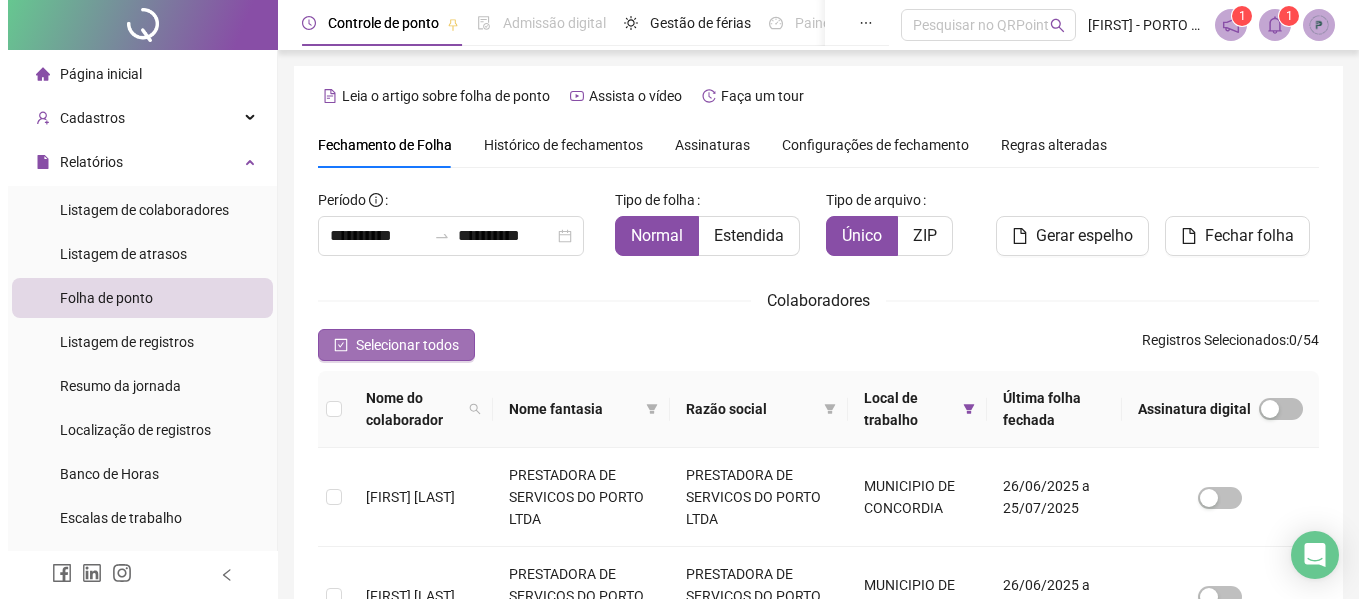 scroll, scrollTop: 110, scrollLeft: 0, axis: vertical 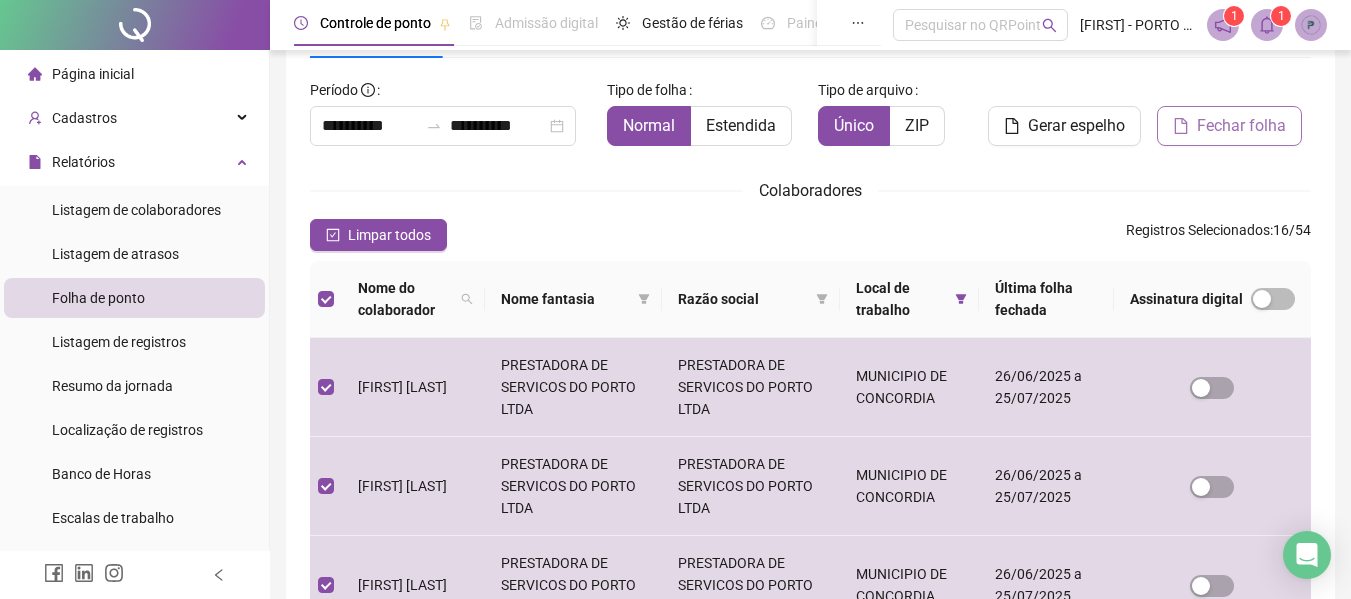 click on "Fechar folha" at bounding box center [1241, 126] 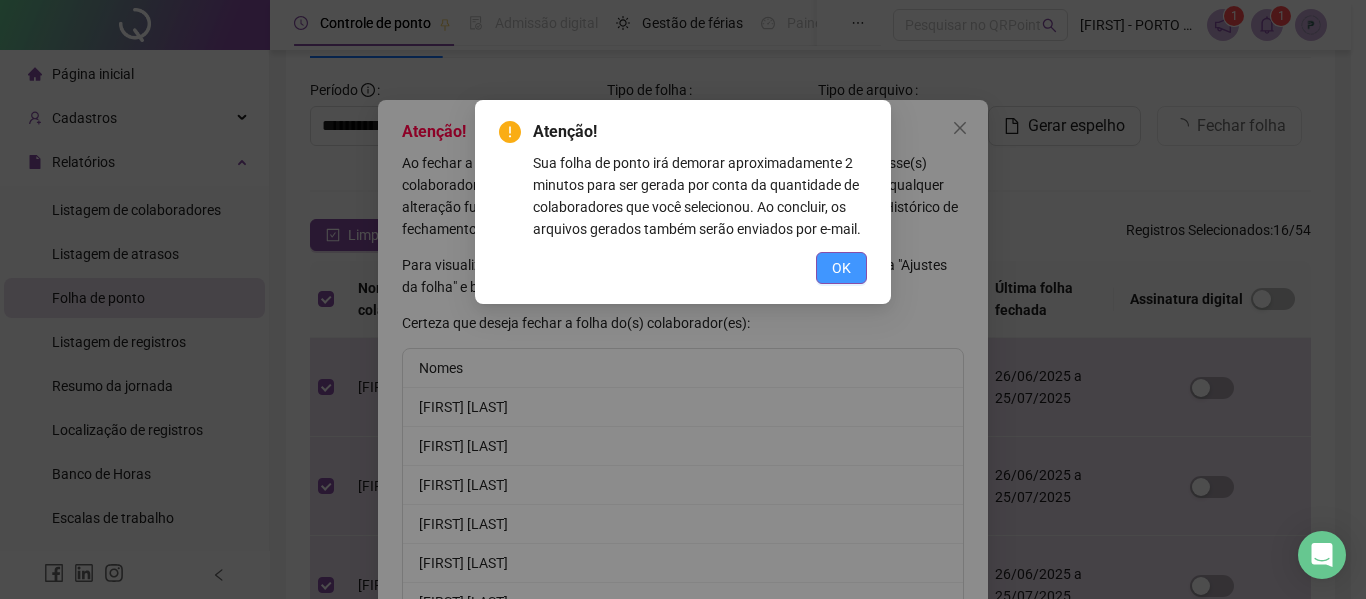 click on "OK" at bounding box center (841, 268) 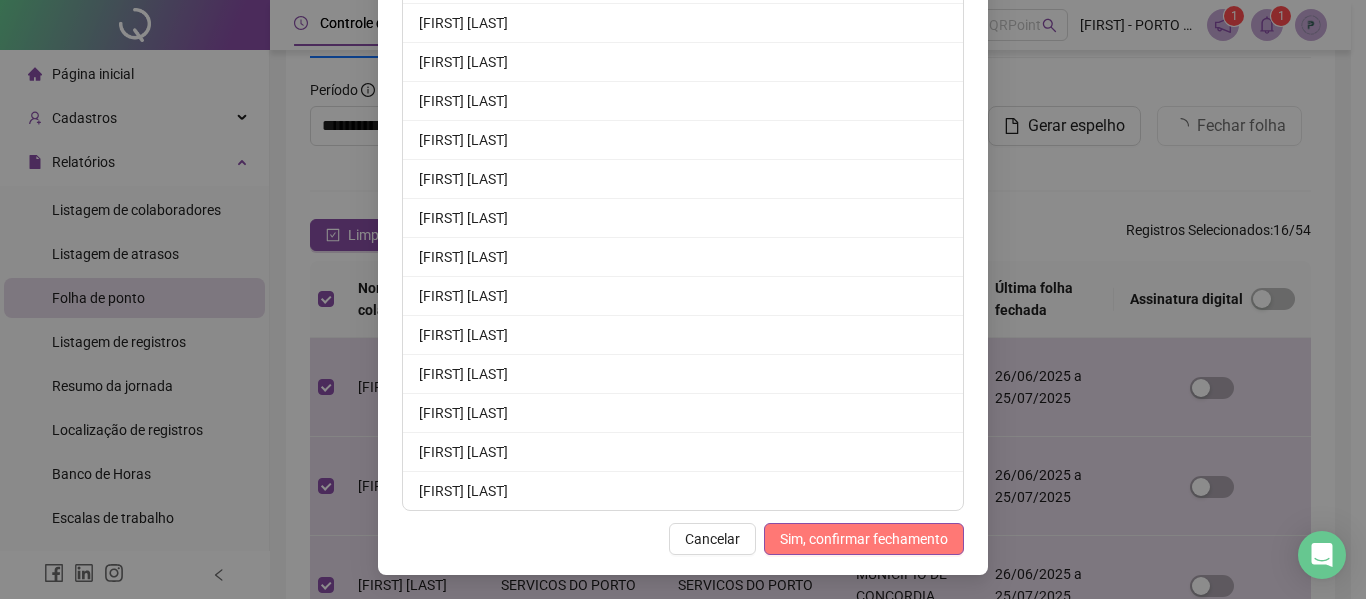 click on "Sim, confirmar fechamento" at bounding box center (864, 539) 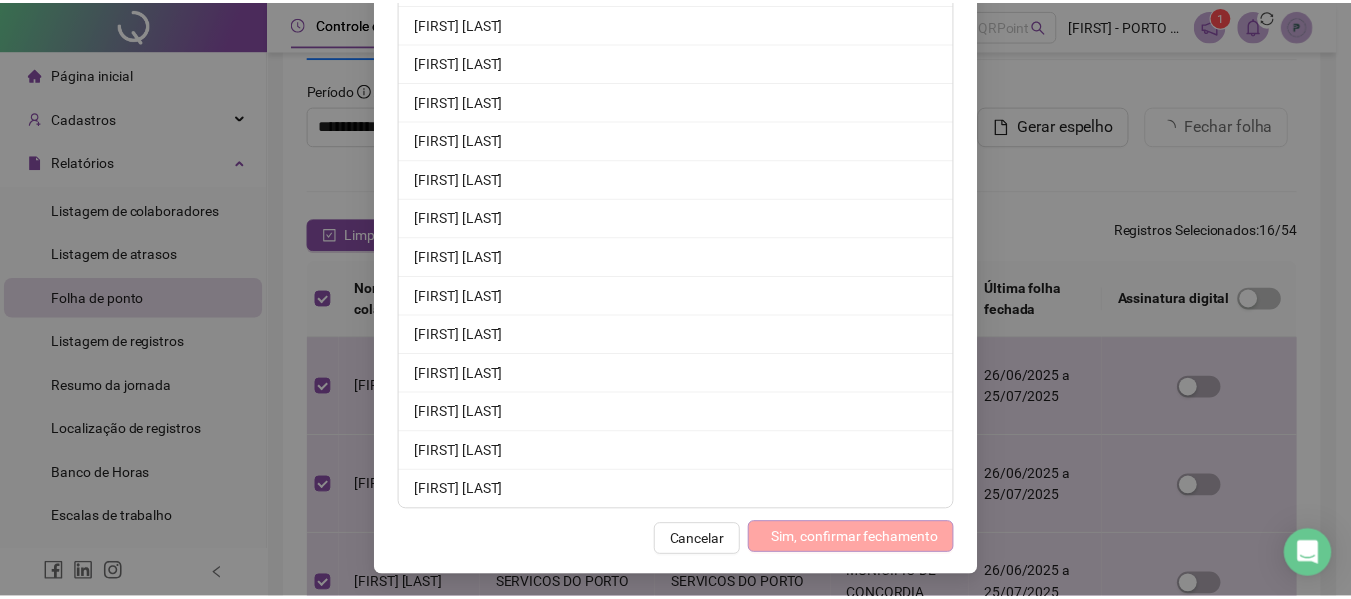 scroll, scrollTop: 364, scrollLeft: 0, axis: vertical 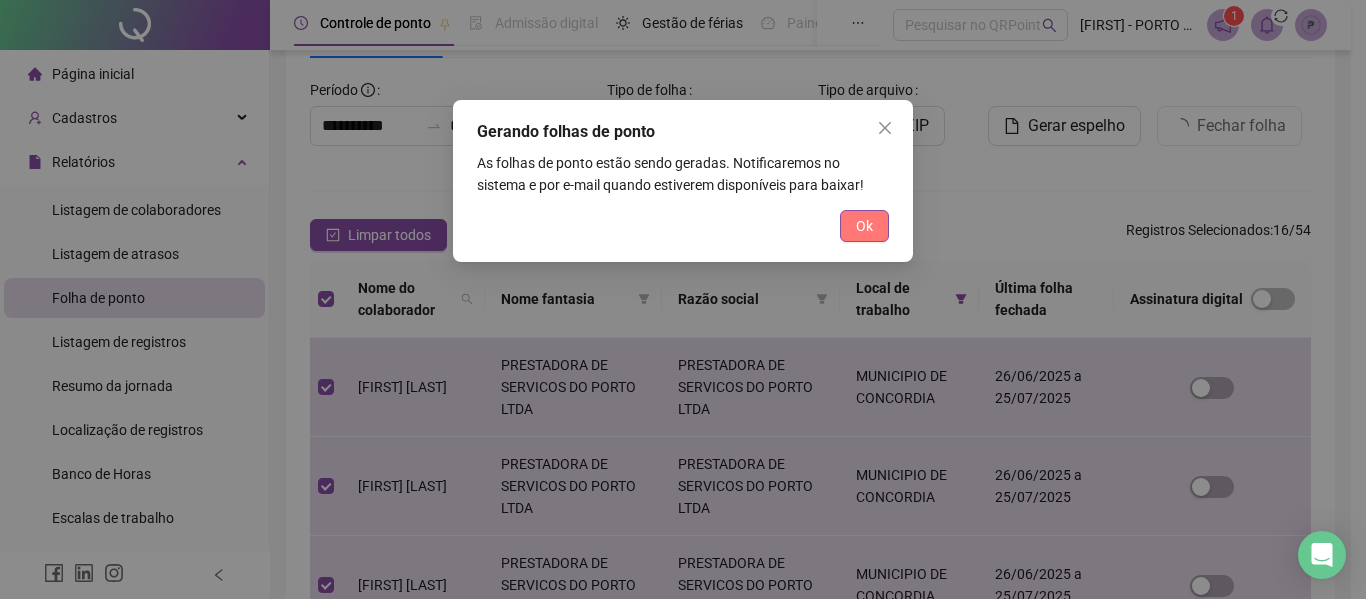 click on "Ok" at bounding box center [864, 226] 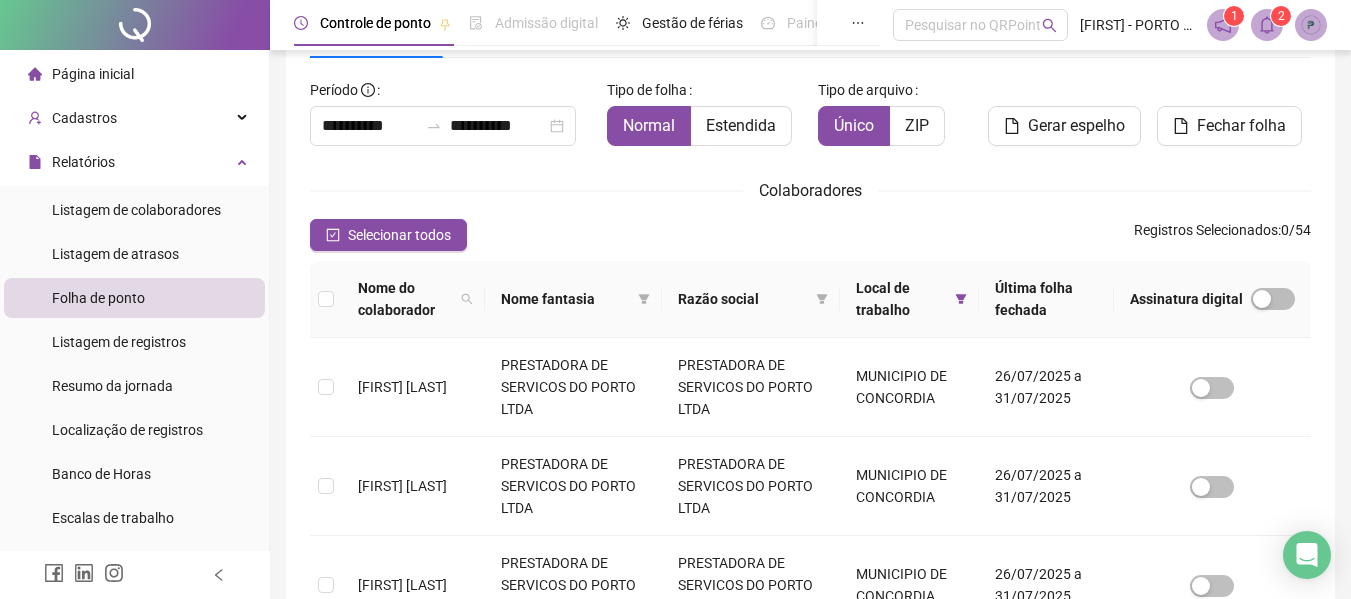 click 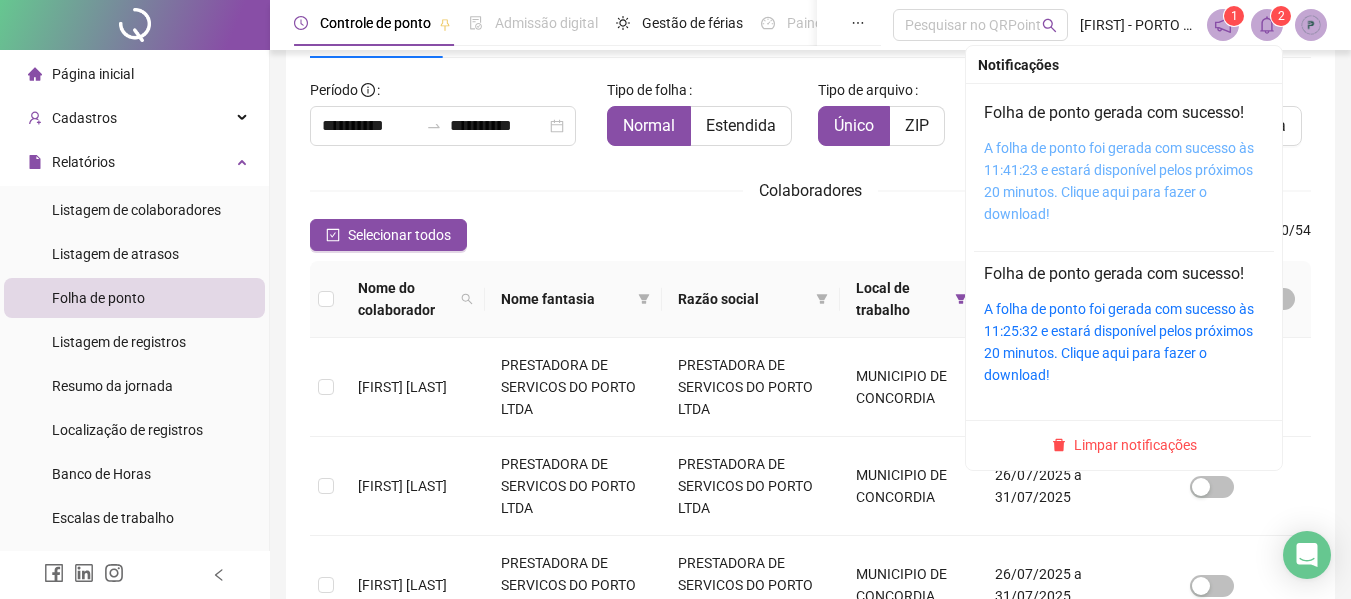 click on "A folha de ponto foi gerada com sucesso às 11:41:23 e estará disponível pelos próximos 20 minutos.
Clique aqui para fazer o download!" at bounding box center [1119, 181] 